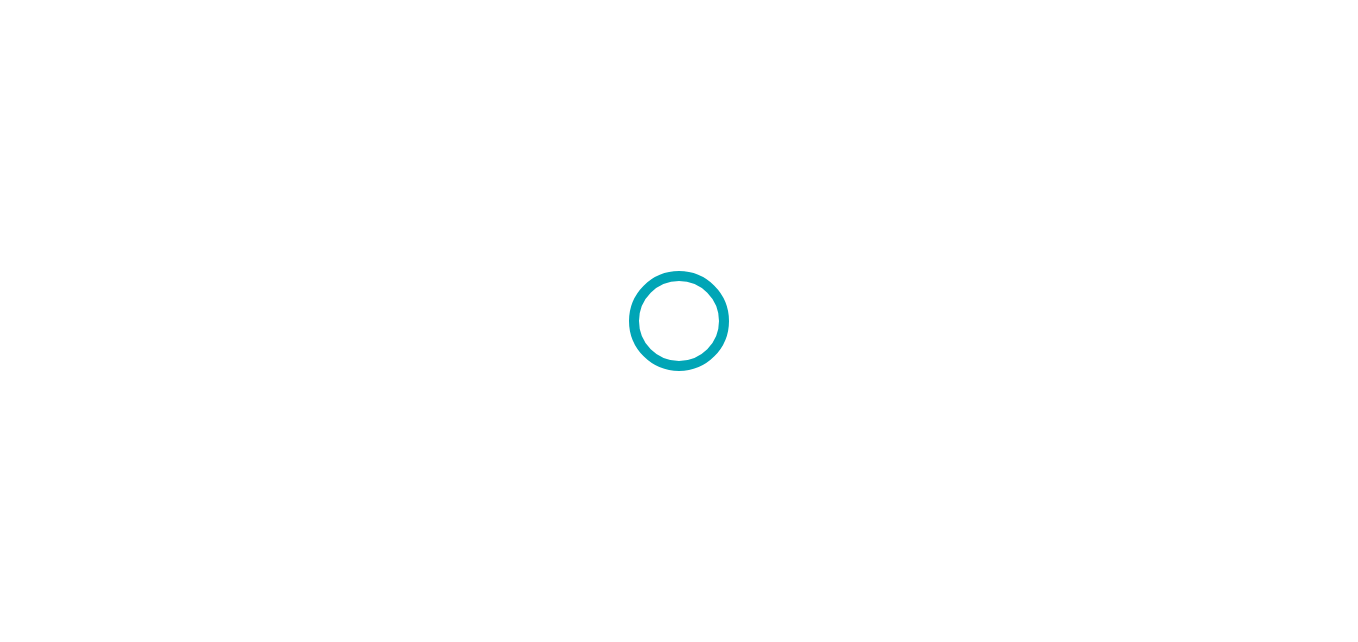 scroll, scrollTop: 0, scrollLeft: 0, axis: both 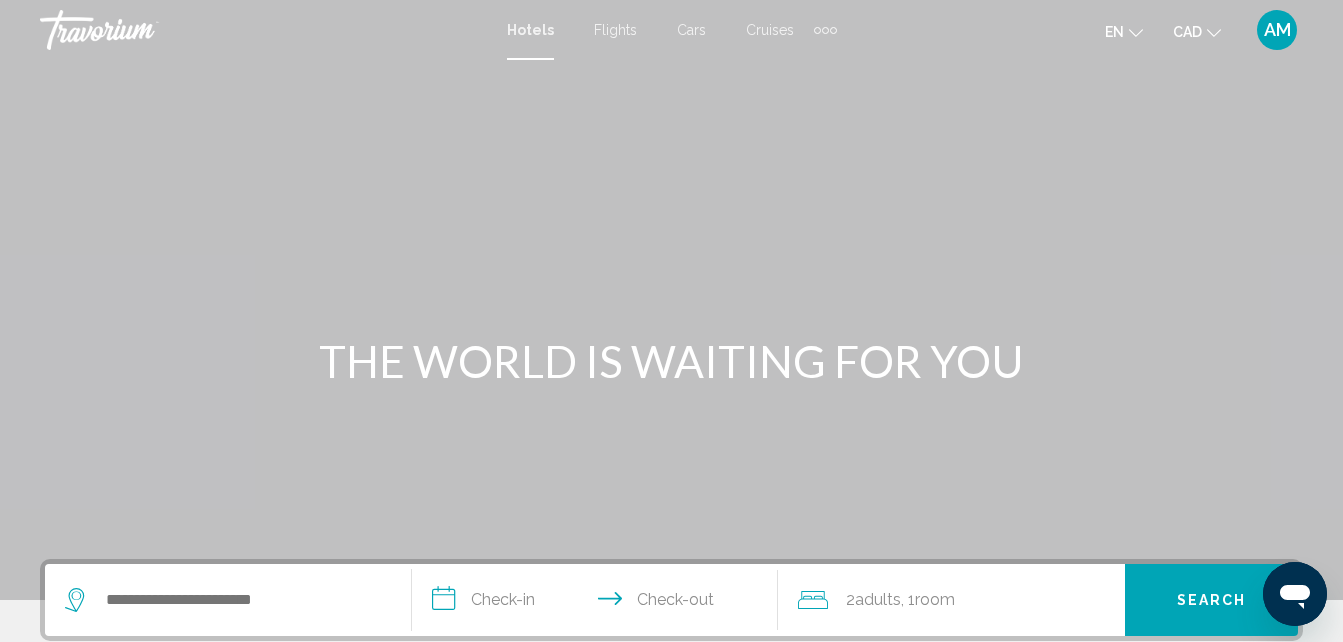 click at bounding box center [825, 30] 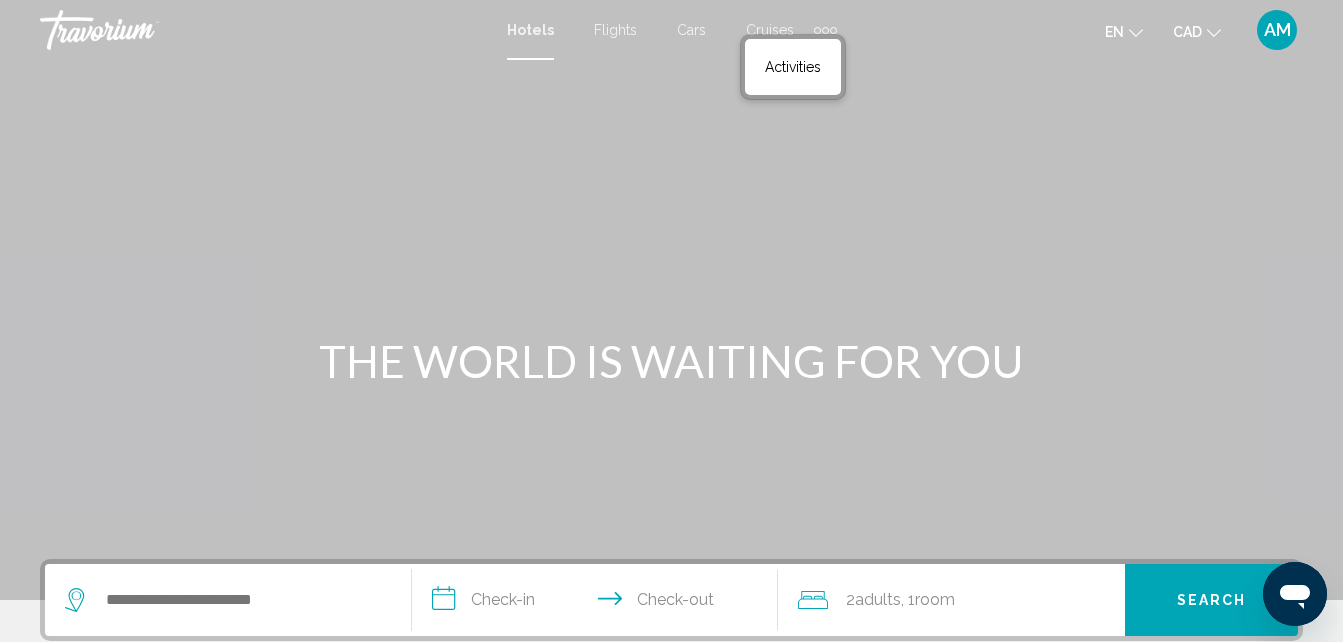 click on "AM" at bounding box center [1277, 30] 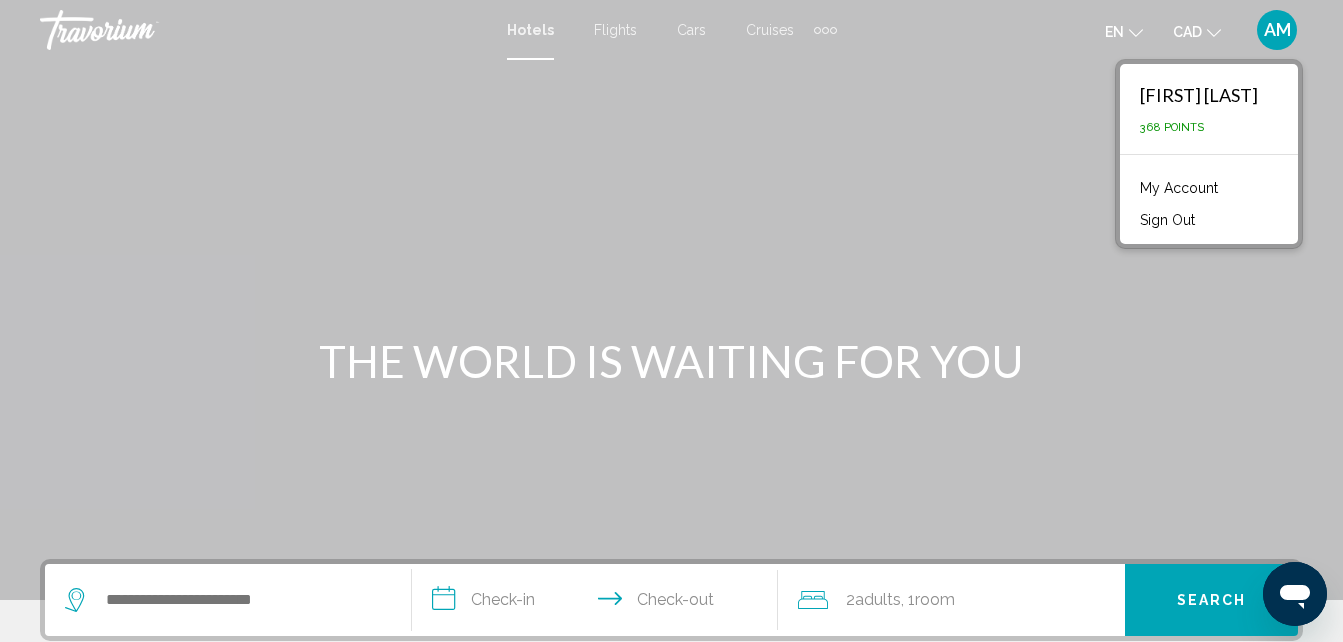click on "My Account" at bounding box center [1179, 188] 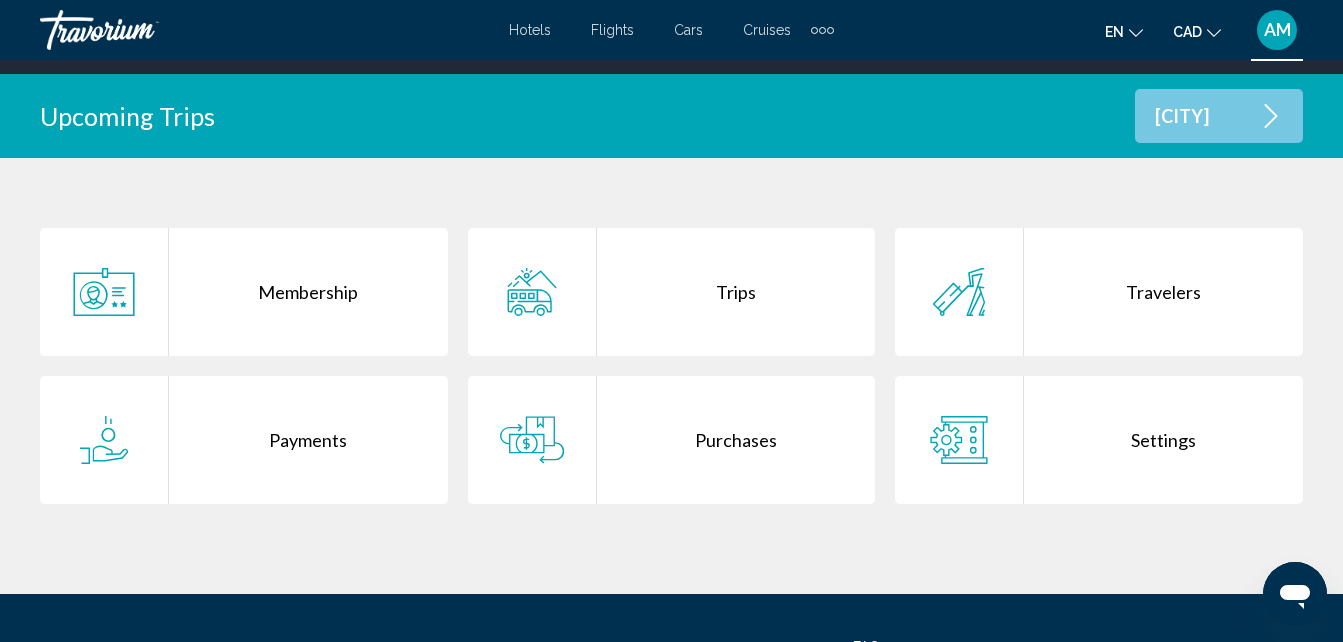 scroll, scrollTop: 388, scrollLeft: 0, axis: vertical 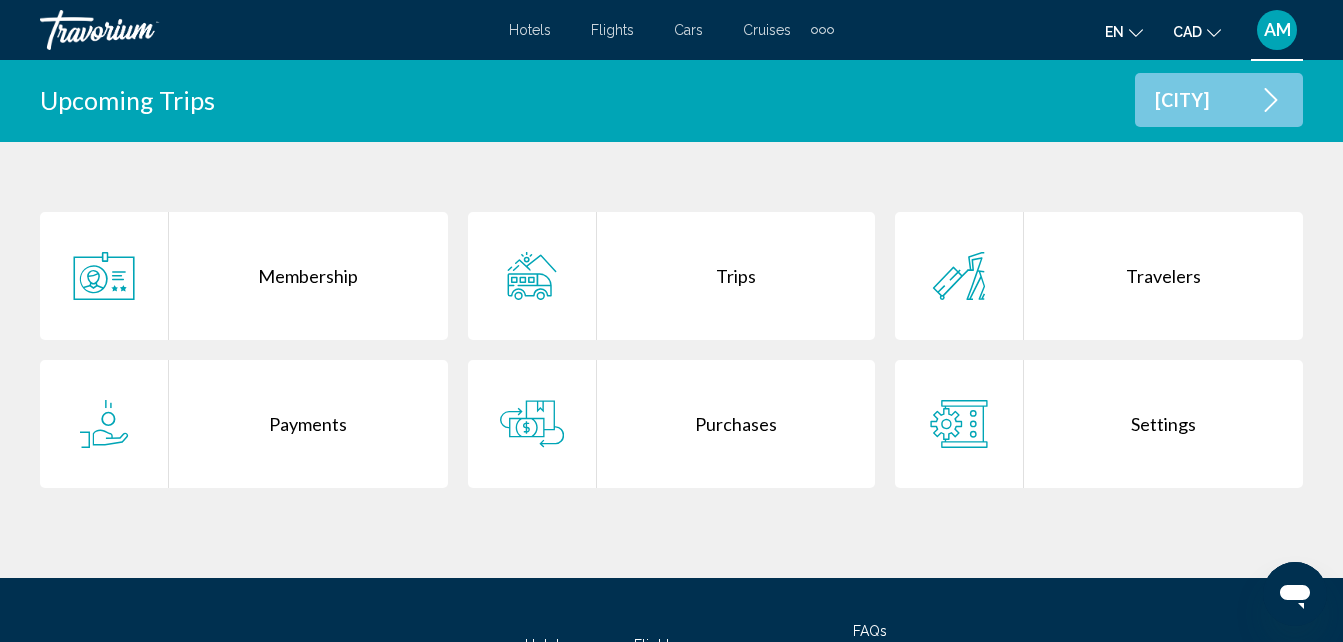 click on "Payments" at bounding box center (308, 424) 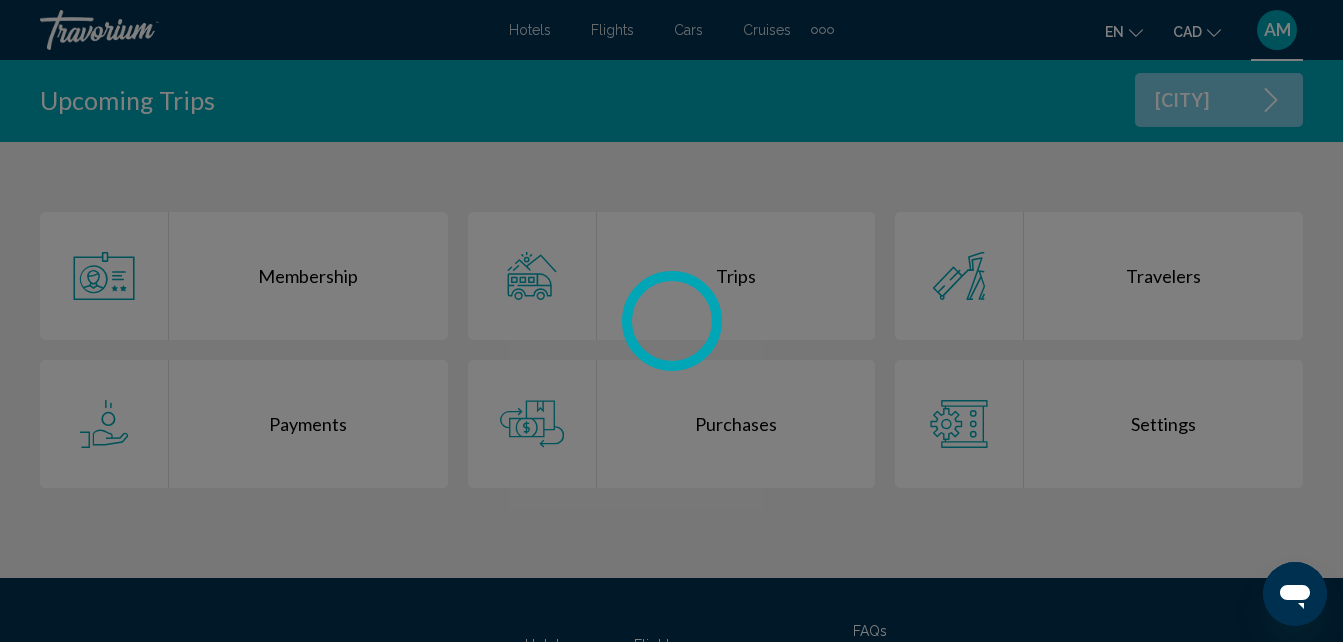 scroll, scrollTop: 0, scrollLeft: 0, axis: both 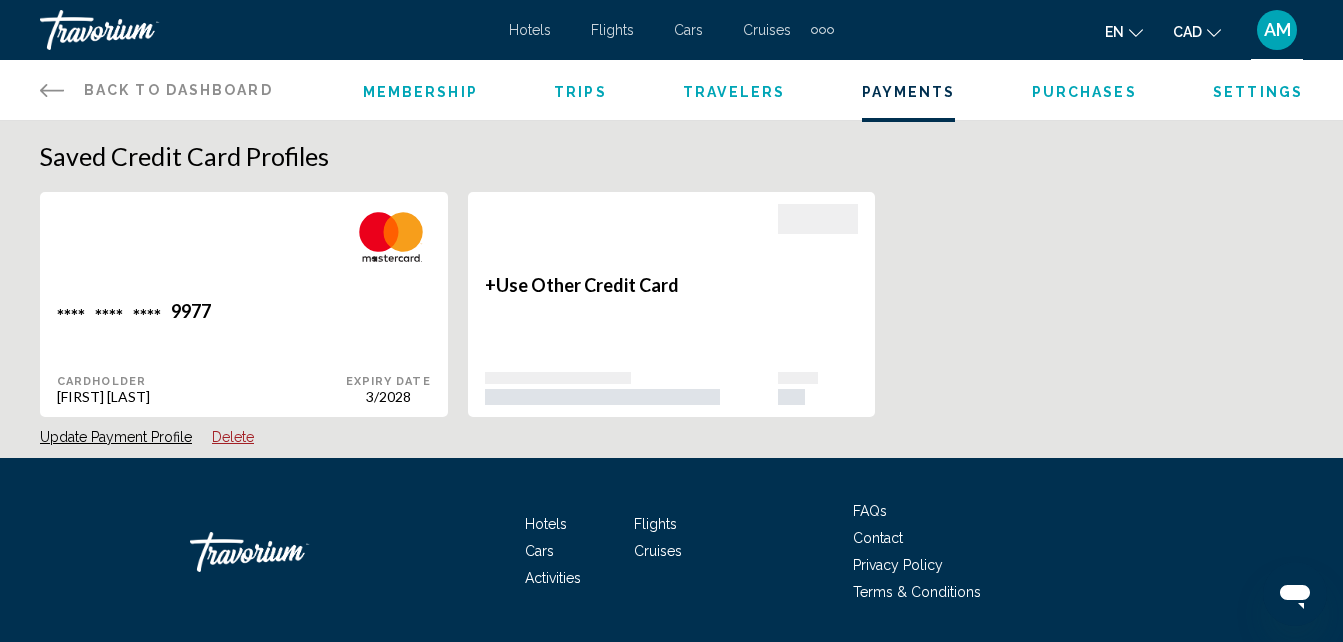 click 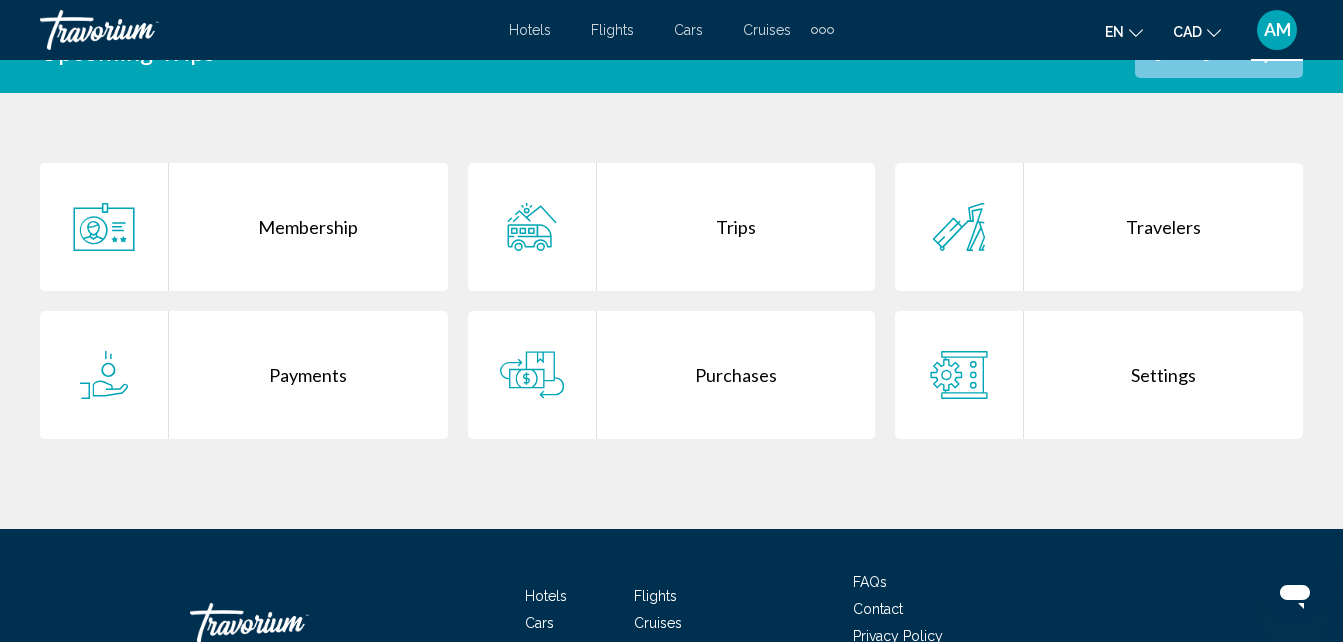 scroll, scrollTop: 449, scrollLeft: 0, axis: vertical 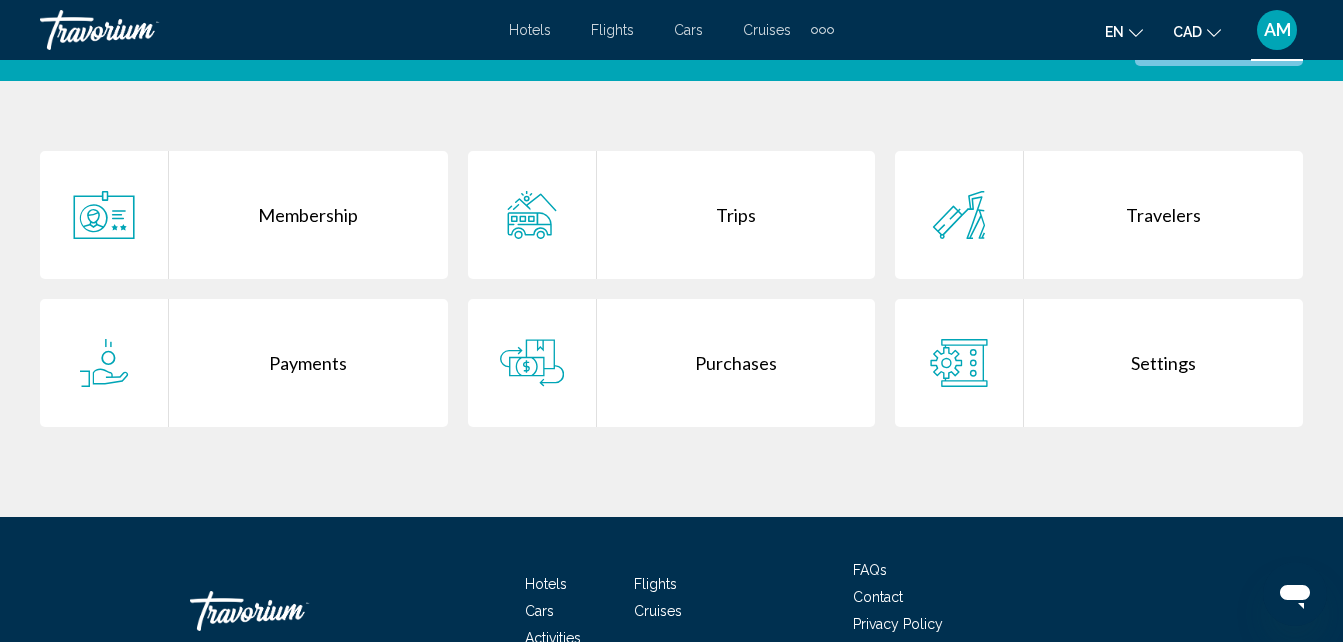 click on "Purchases" at bounding box center [736, 363] 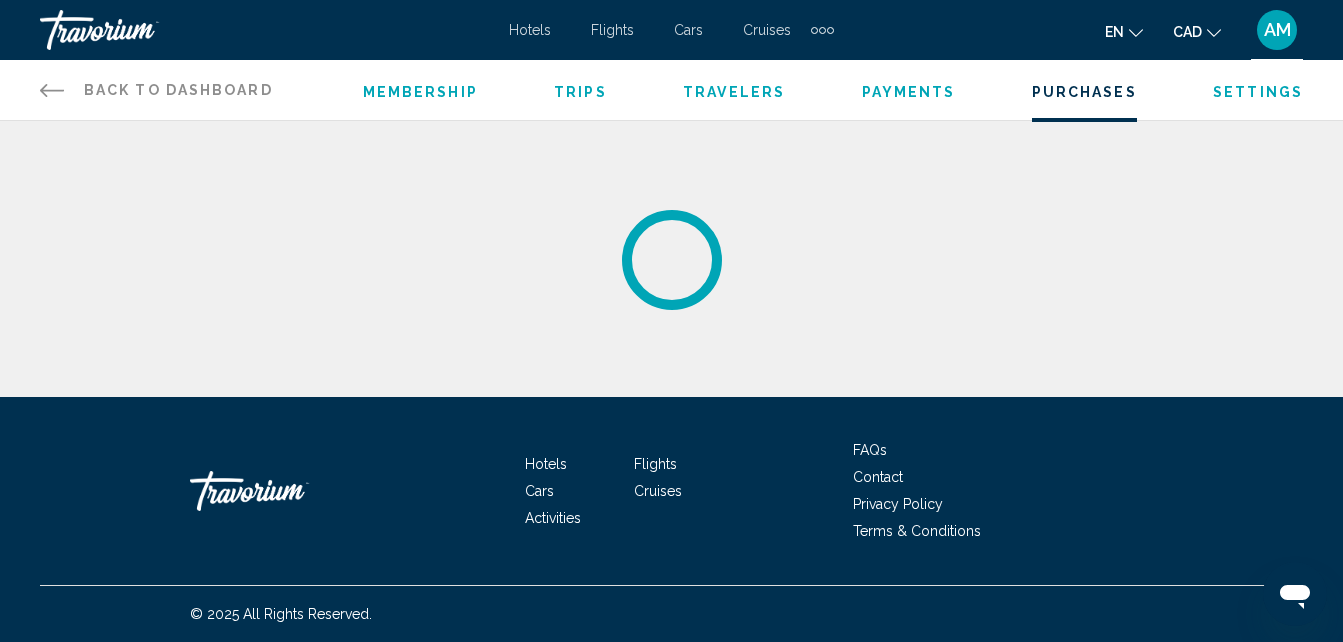 scroll, scrollTop: 0, scrollLeft: 0, axis: both 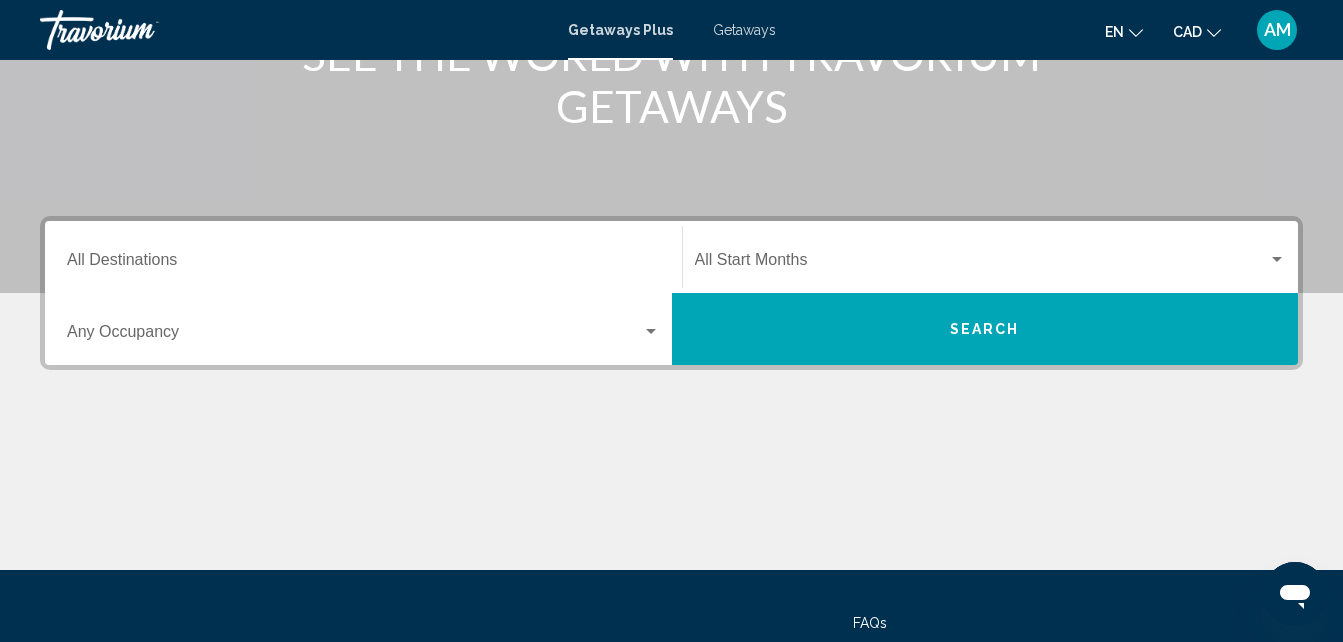 click on "Destination All Destinations" at bounding box center (363, 257) 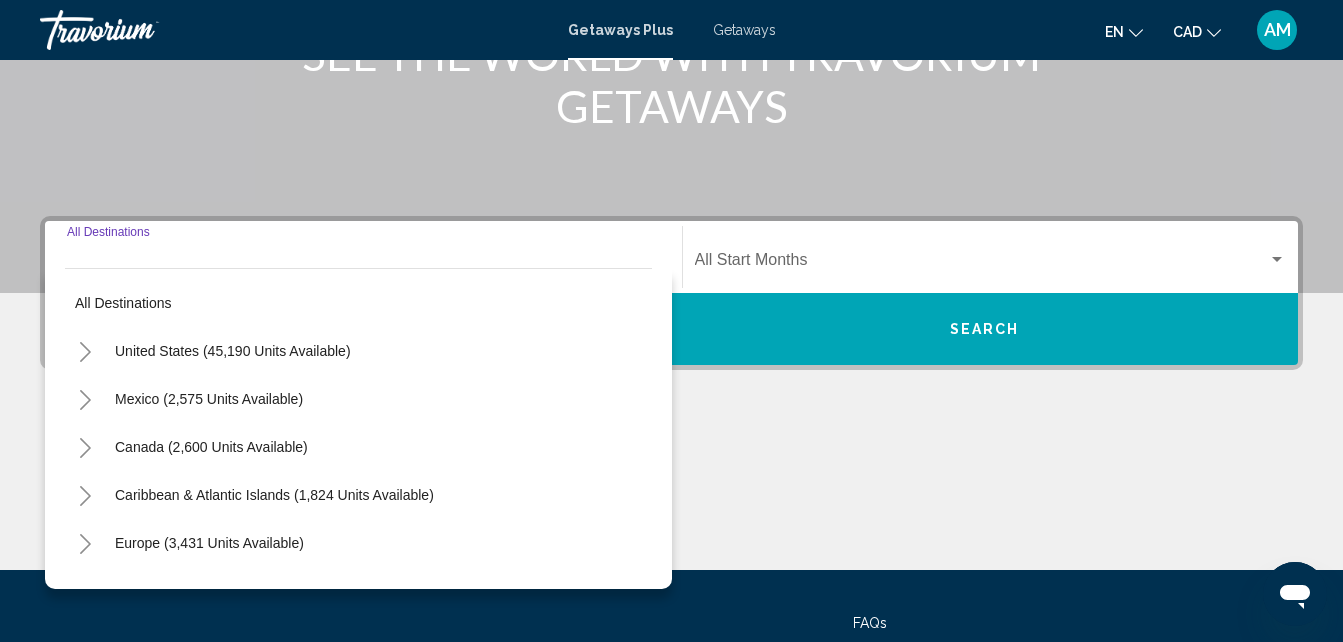 scroll, scrollTop: 458, scrollLeft: 0, axis: vertical 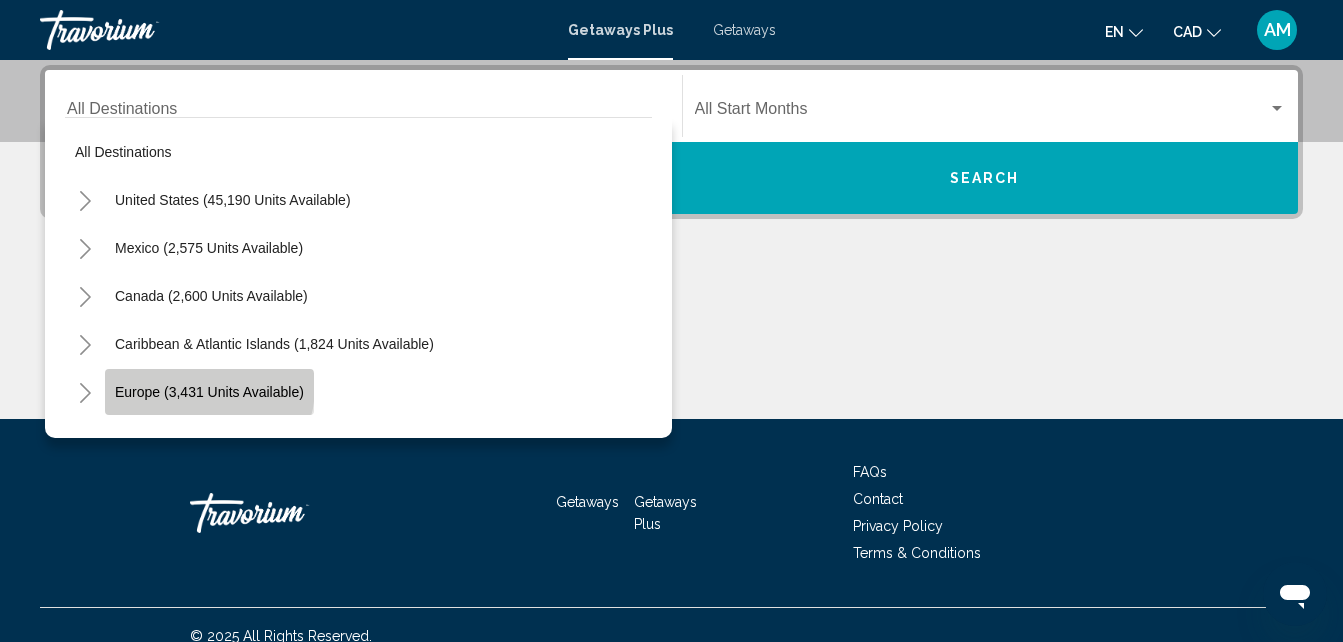 click on "Europe (3,431 units available)" 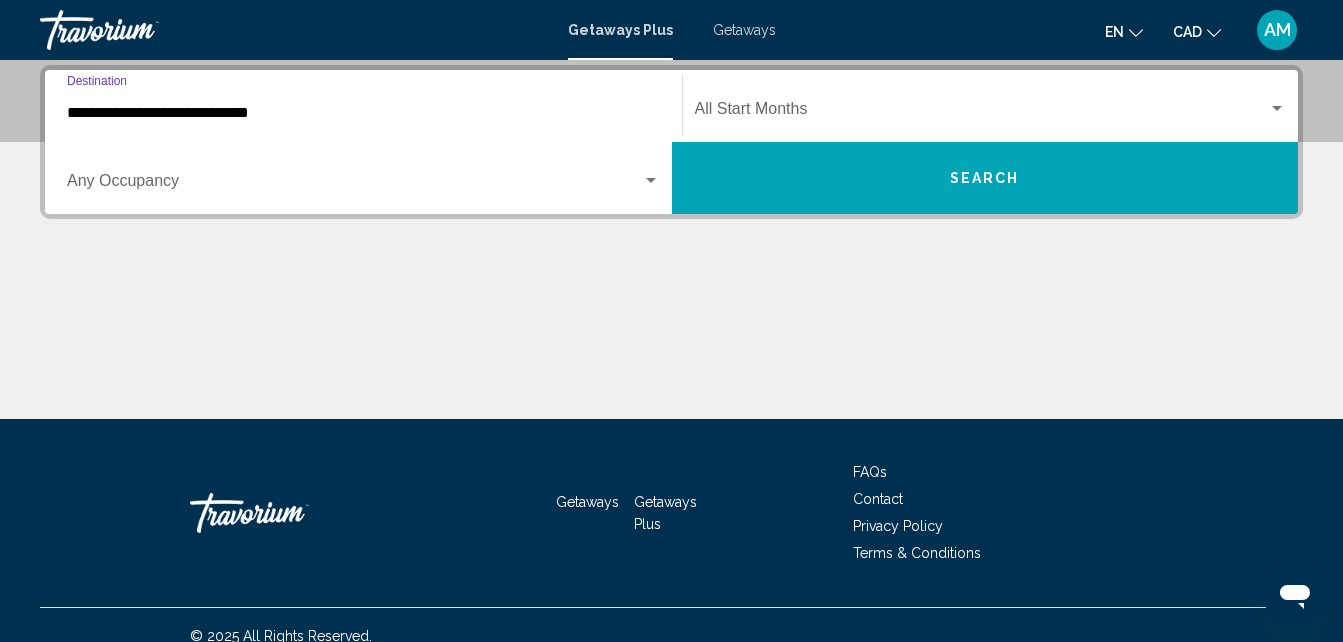 click on "**********" at bounding box center (363, 113) 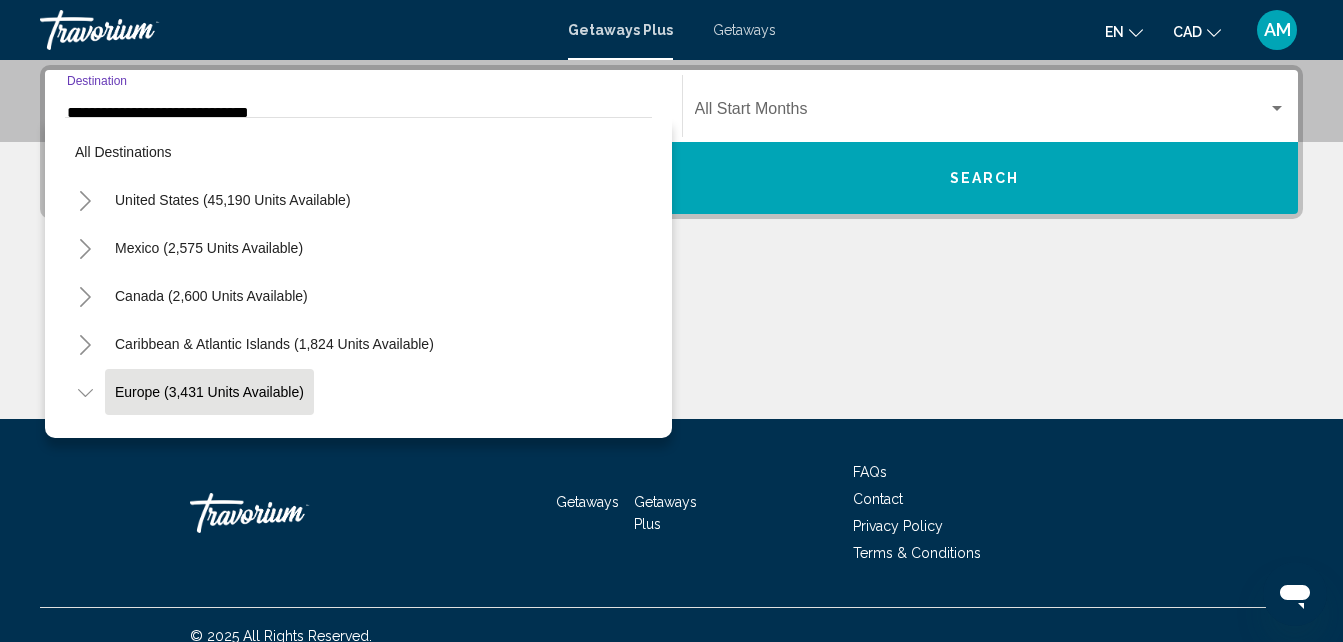 scroll, scrollTop: 410, scrollLeft: 0, axis: vertical 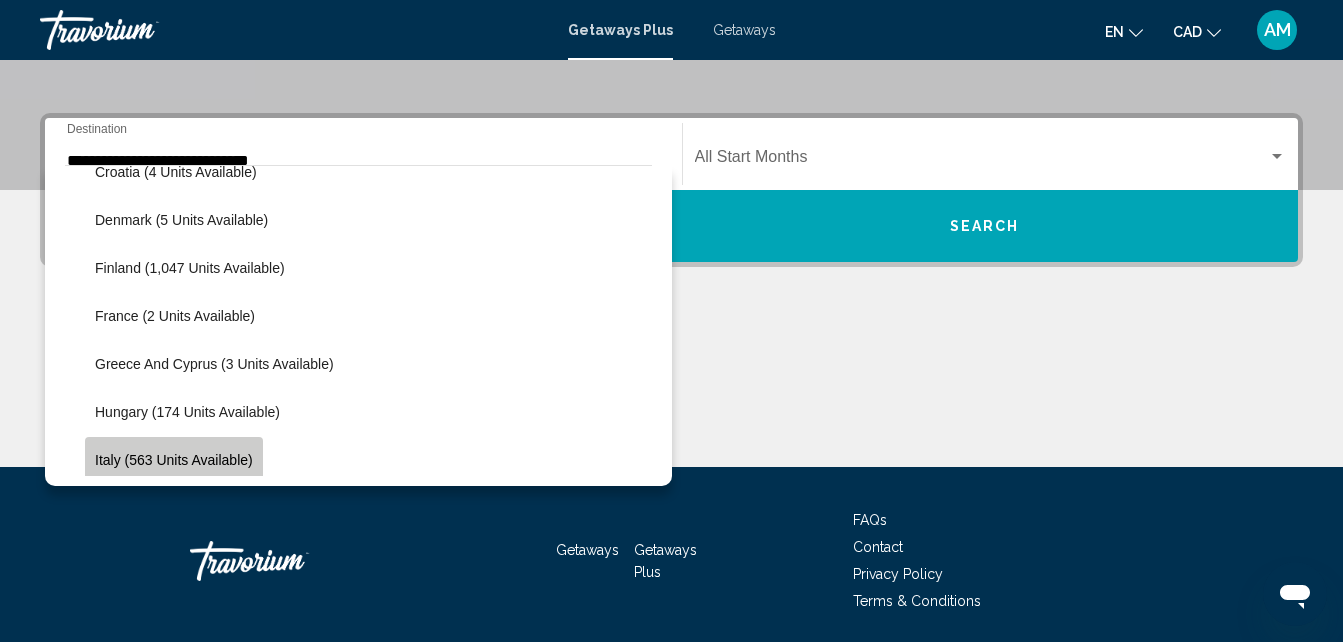 click on "Italy (563 units available)" 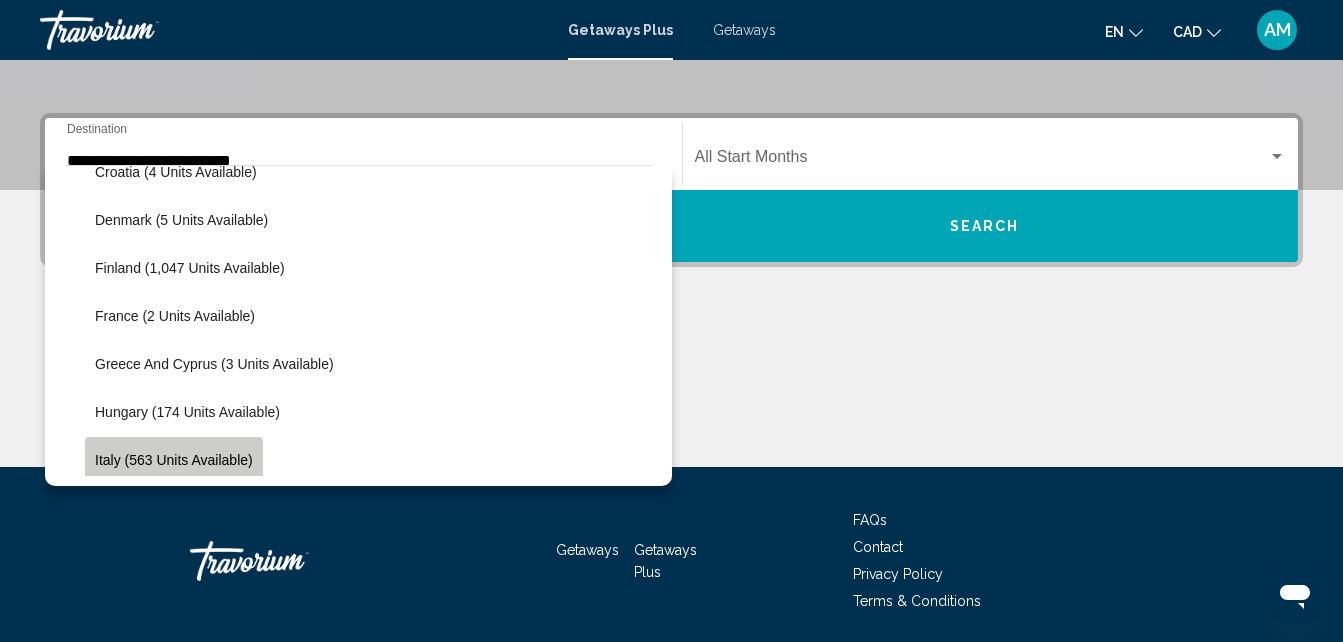 scroll, scrollTop: 458, scrollLeft: 0, axis: vertical 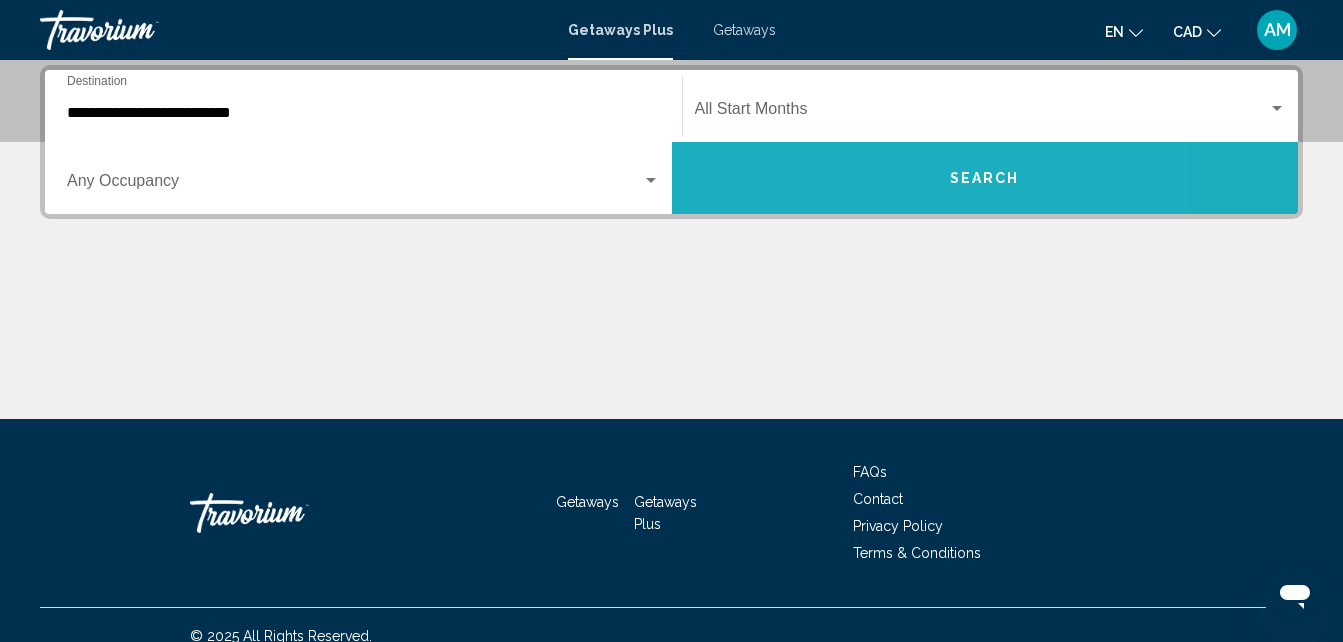 click on "Search" at bounding box center [985, 178] 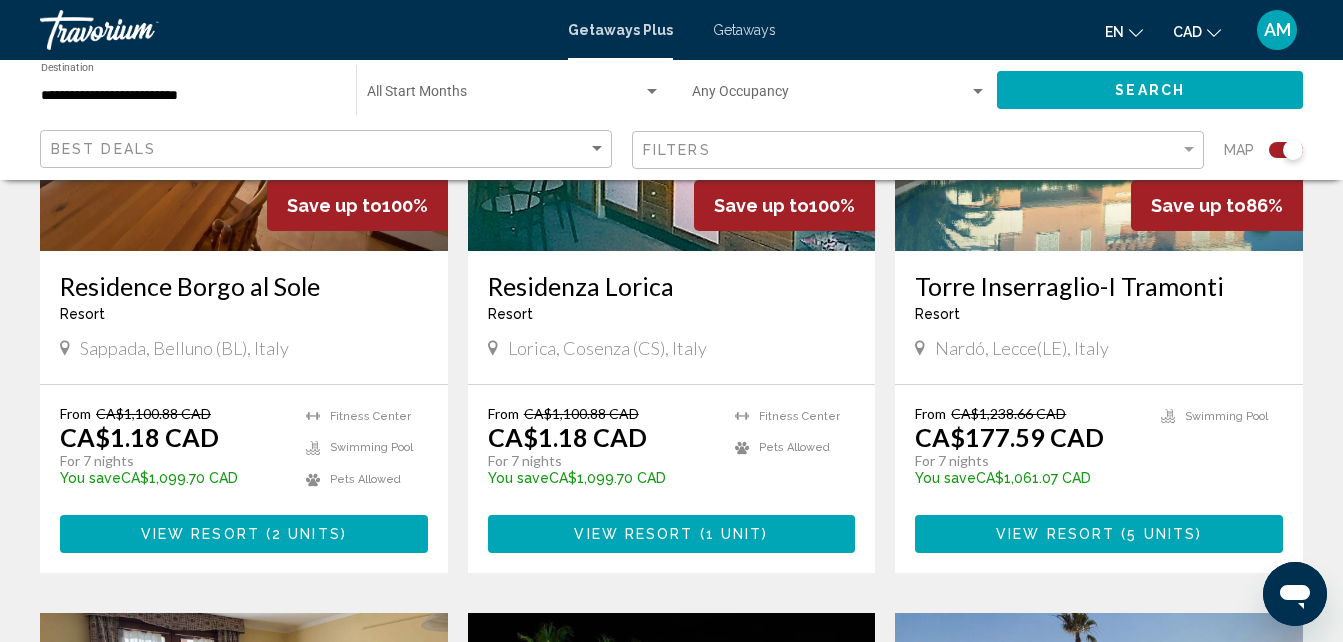 scroll, scrollTop: 1600, scrollLeft: 0, axis: vertical 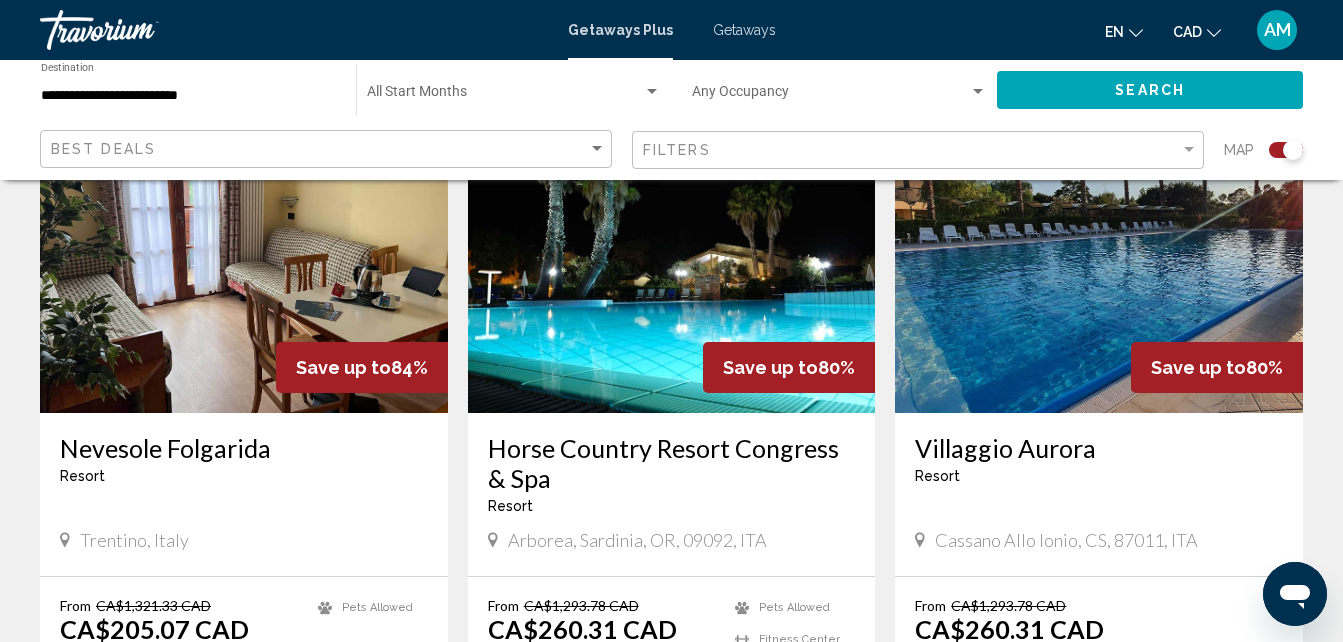 click on "Horse Country Resort Congress & Spa" at bounding box center (672, 463) 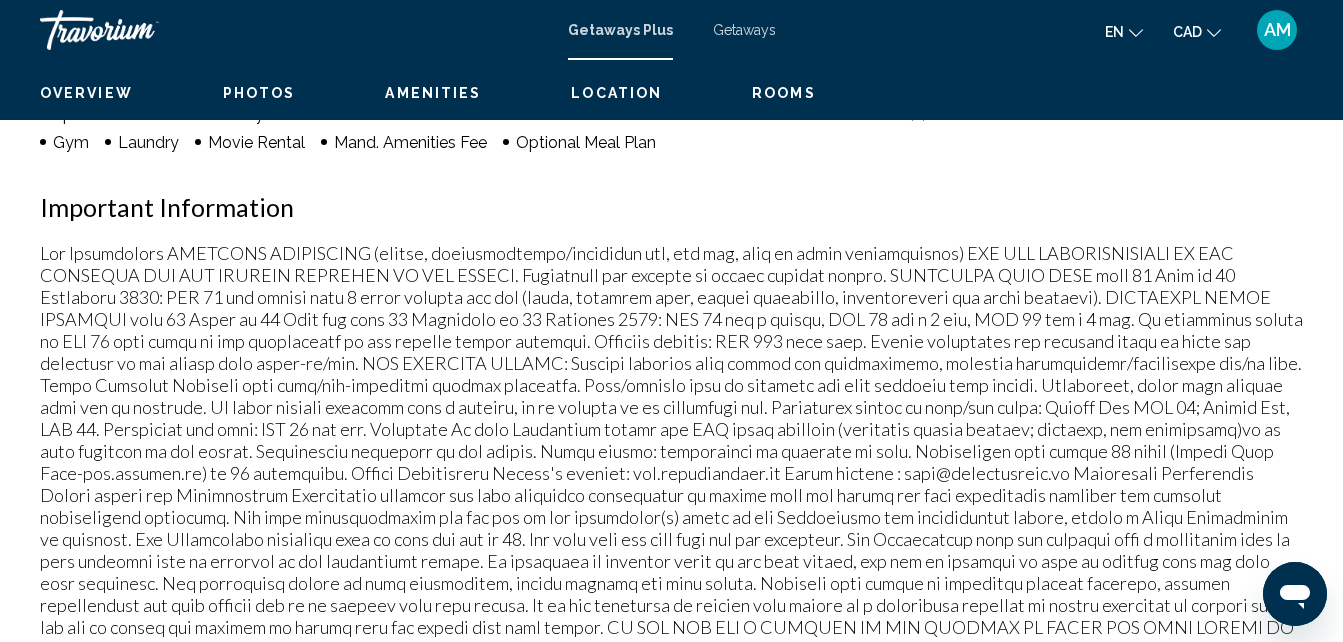 scroll, scrollTop: 214, scrollLeft: 0, axis: vertical 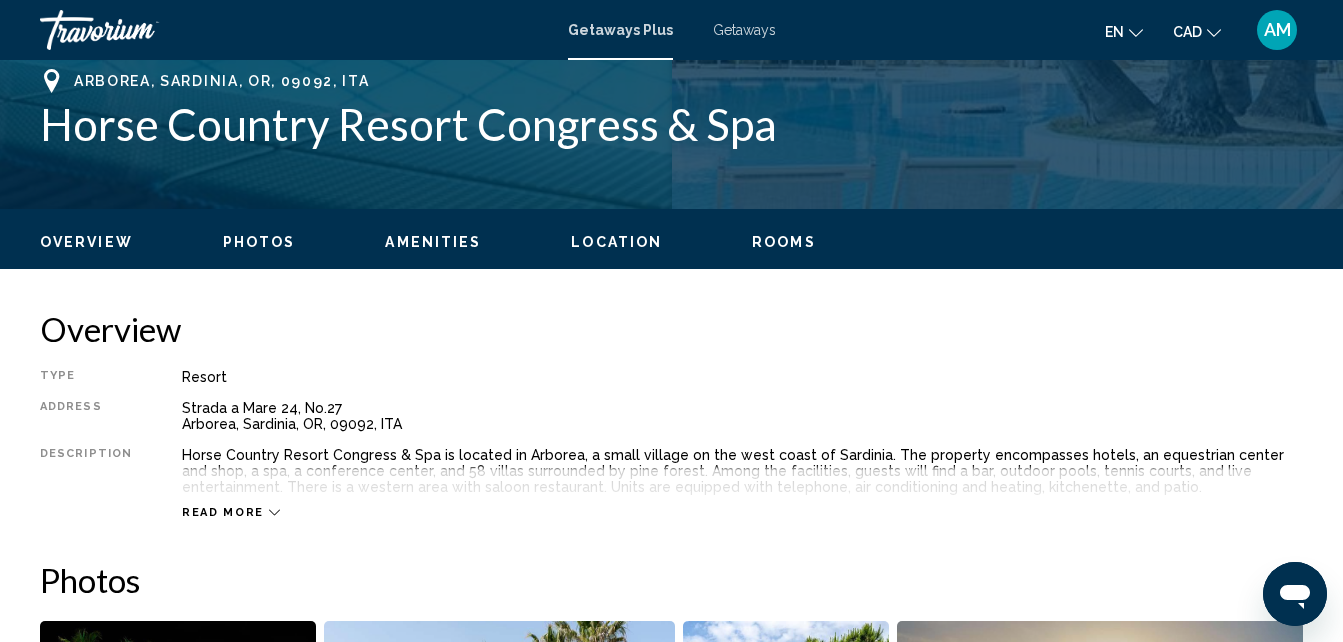 click on "Read more" at bounding box center (231, 512) 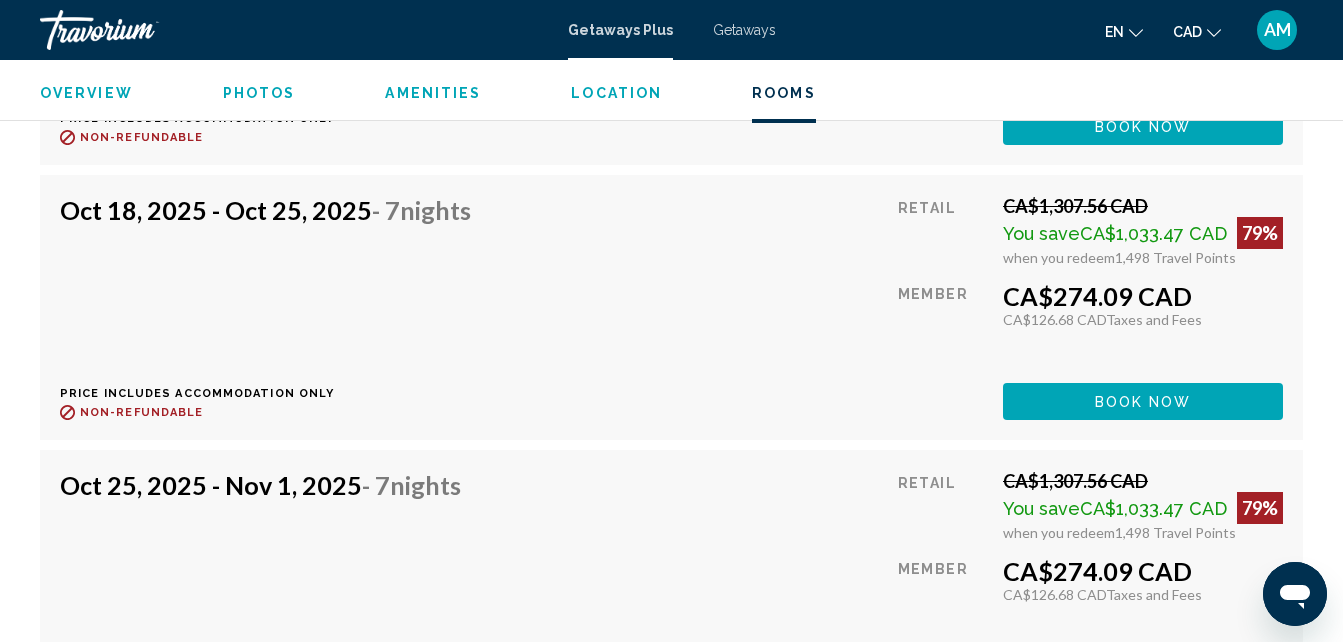 scroll, scrollTop: 5134, scrollLeft: 0, axis: vertical 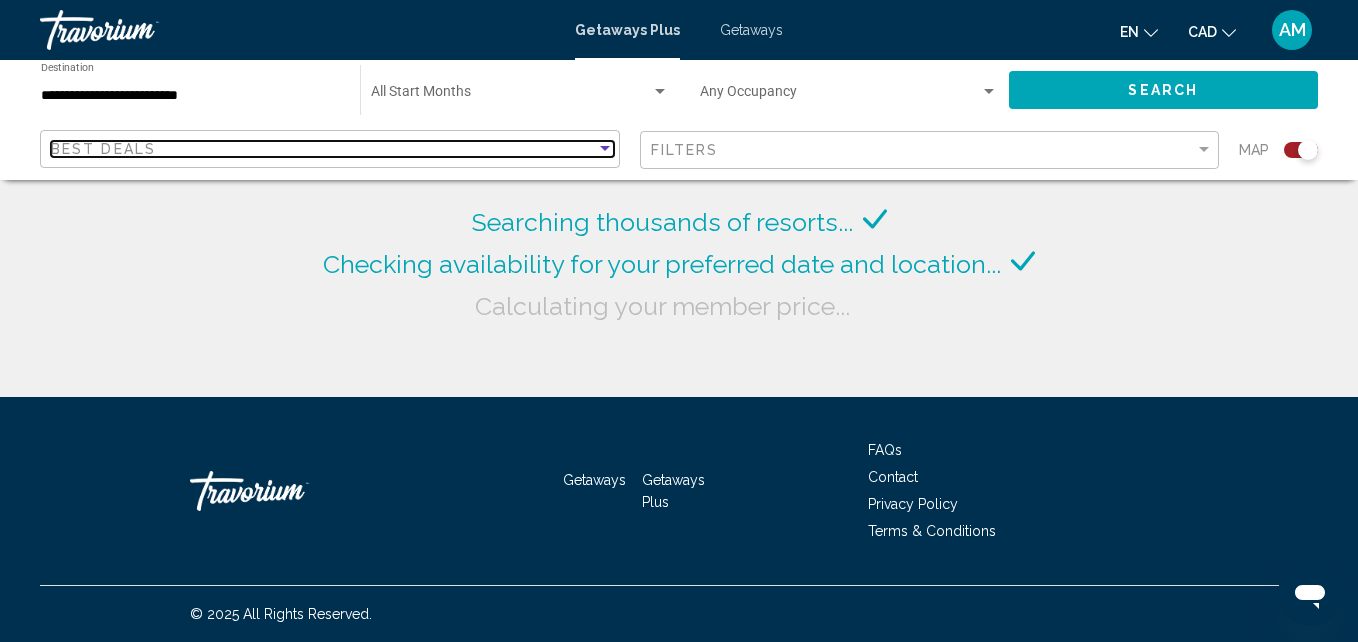 click on "Best Deals" at bounding box center [103, 149] 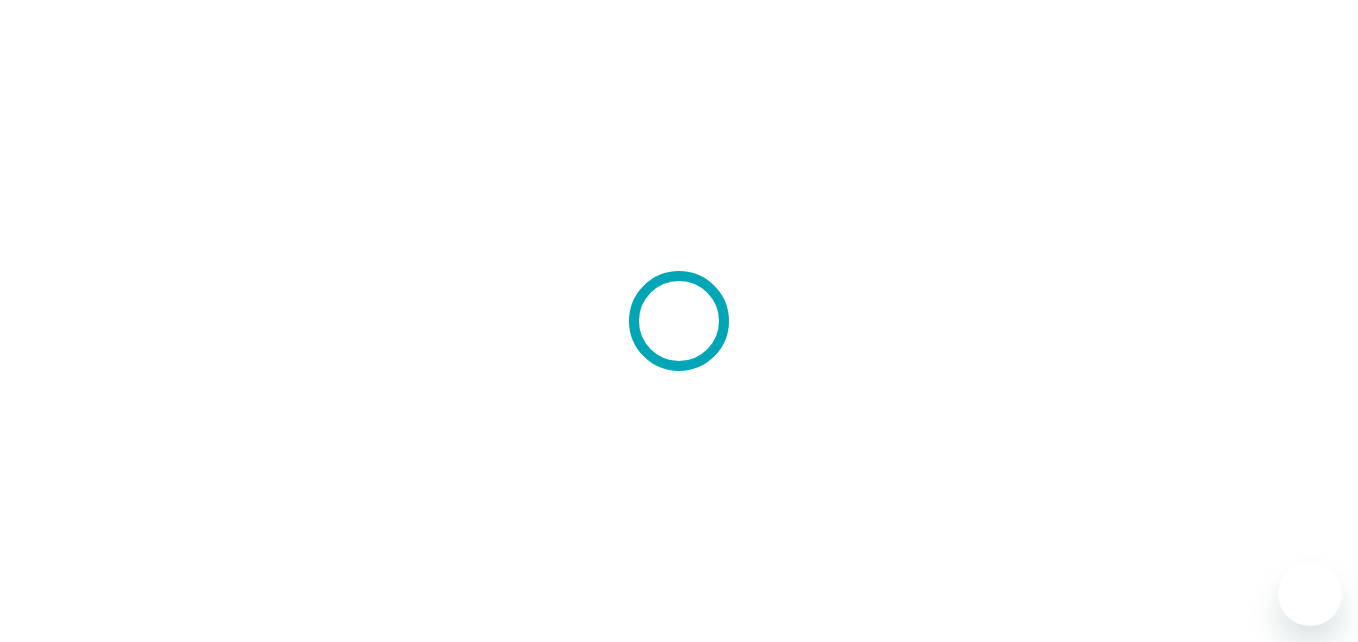 scroll, scrollTop: 0, scrollLeft: 0, axis: both 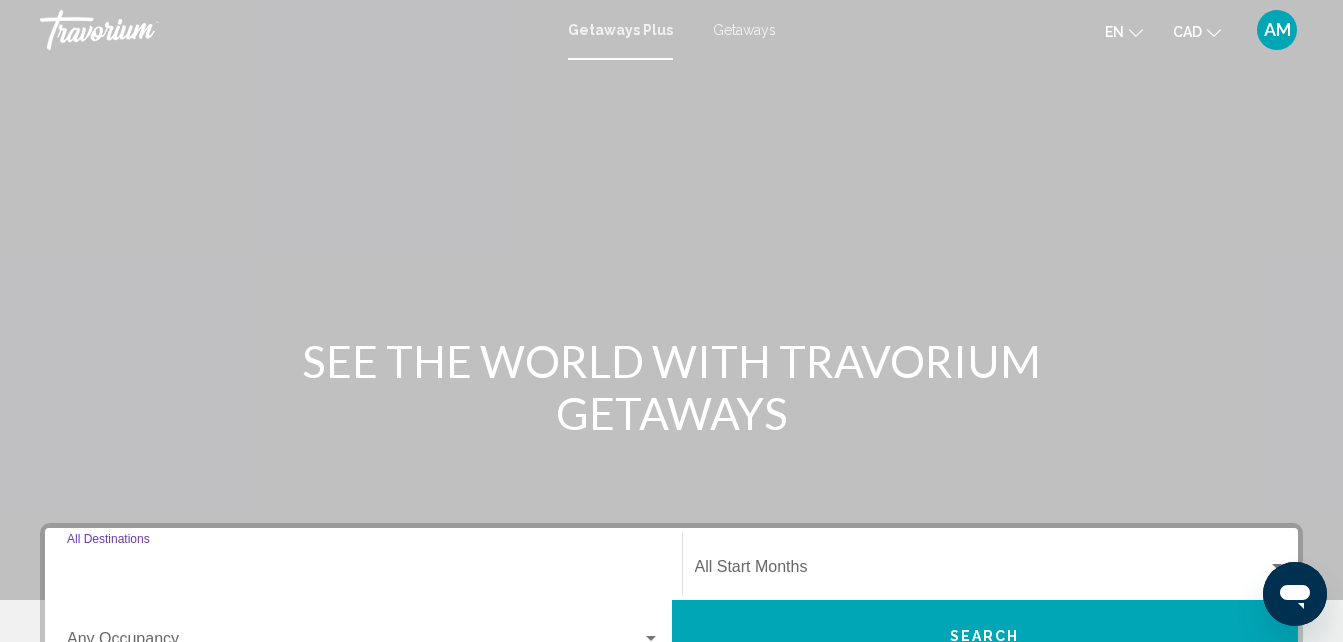 click on "Destination All Destinations" at bounding box center (363, 571) 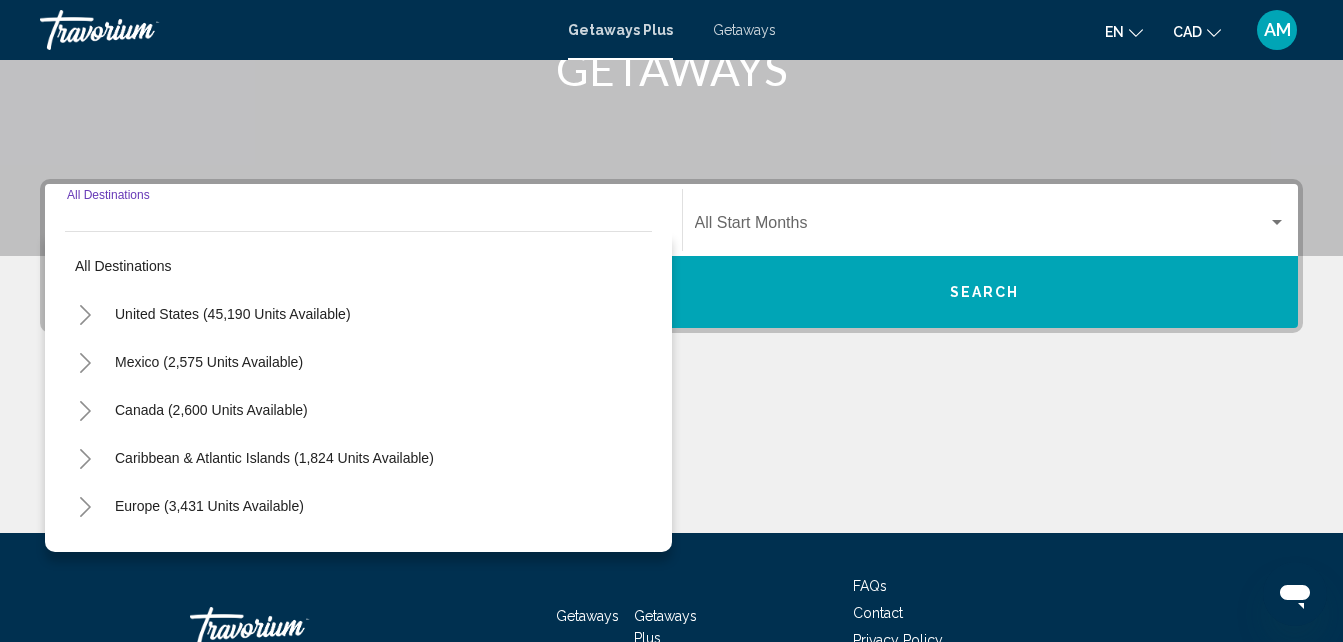 scroll, scrollTop: 458, scrollLeft: 0, axis: vertical 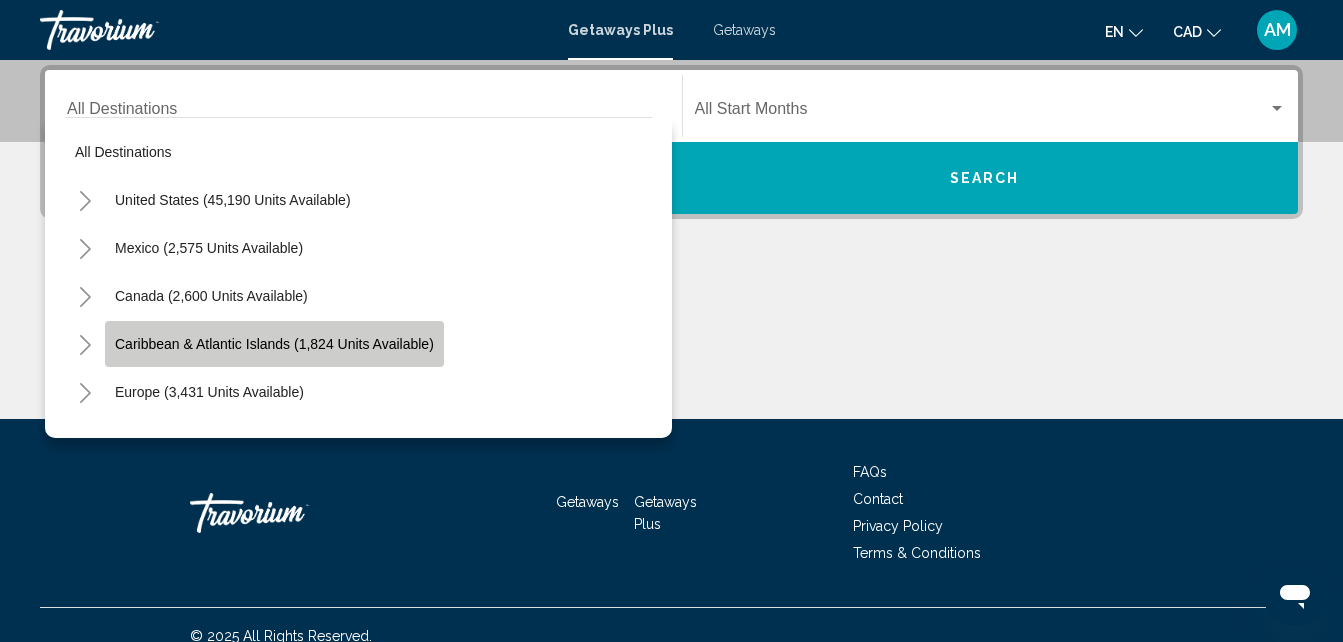 click on "Caribbean & Atlantic Islands (1,824 units available)" 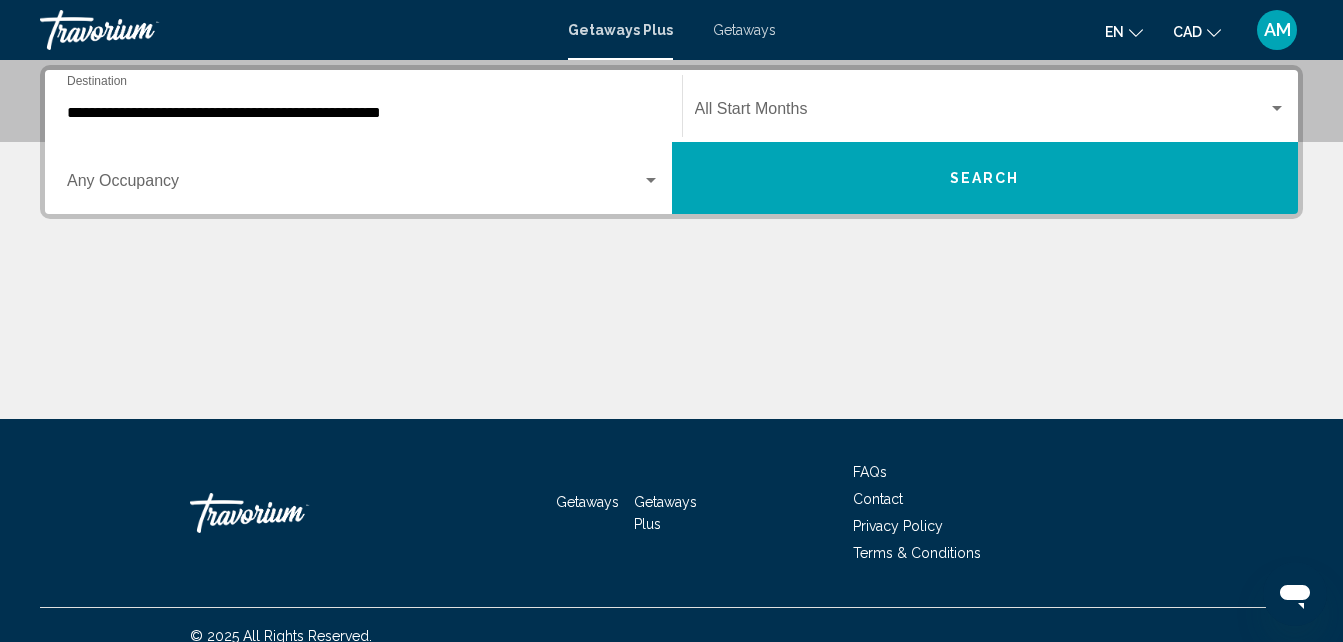 click on "Occupancy Any Occupancy" at bounding box center (363, 178) 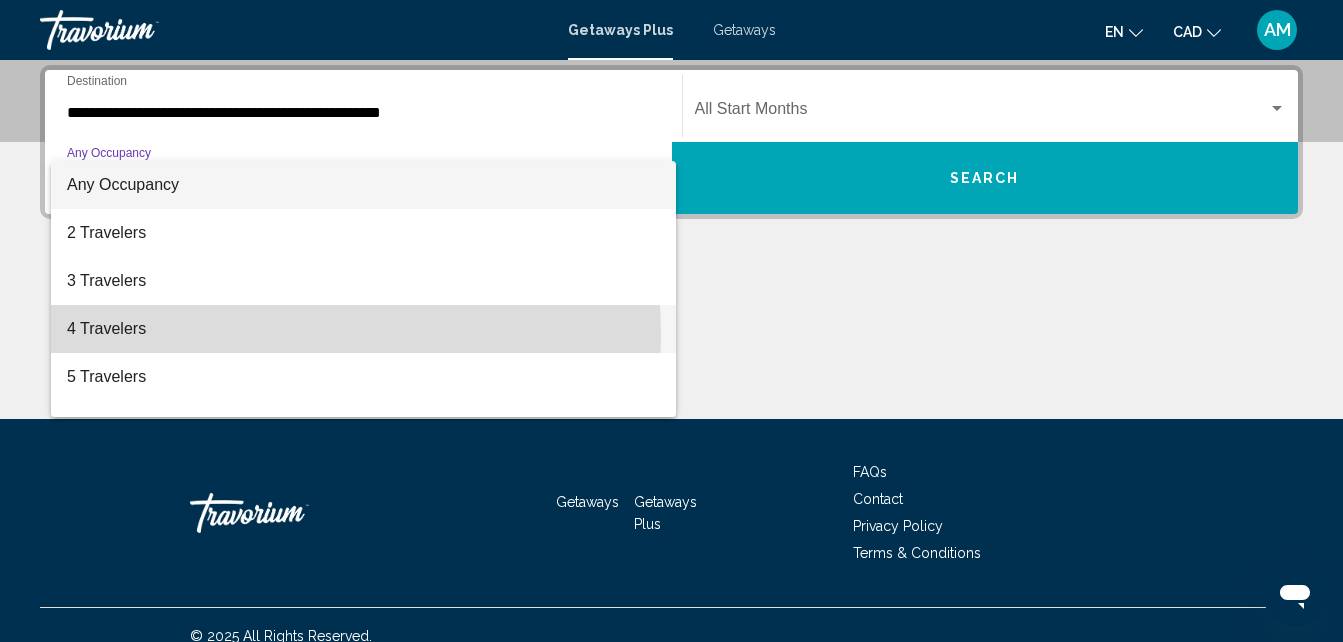 click on "4 Travelers" at bounding box center [363, 329] 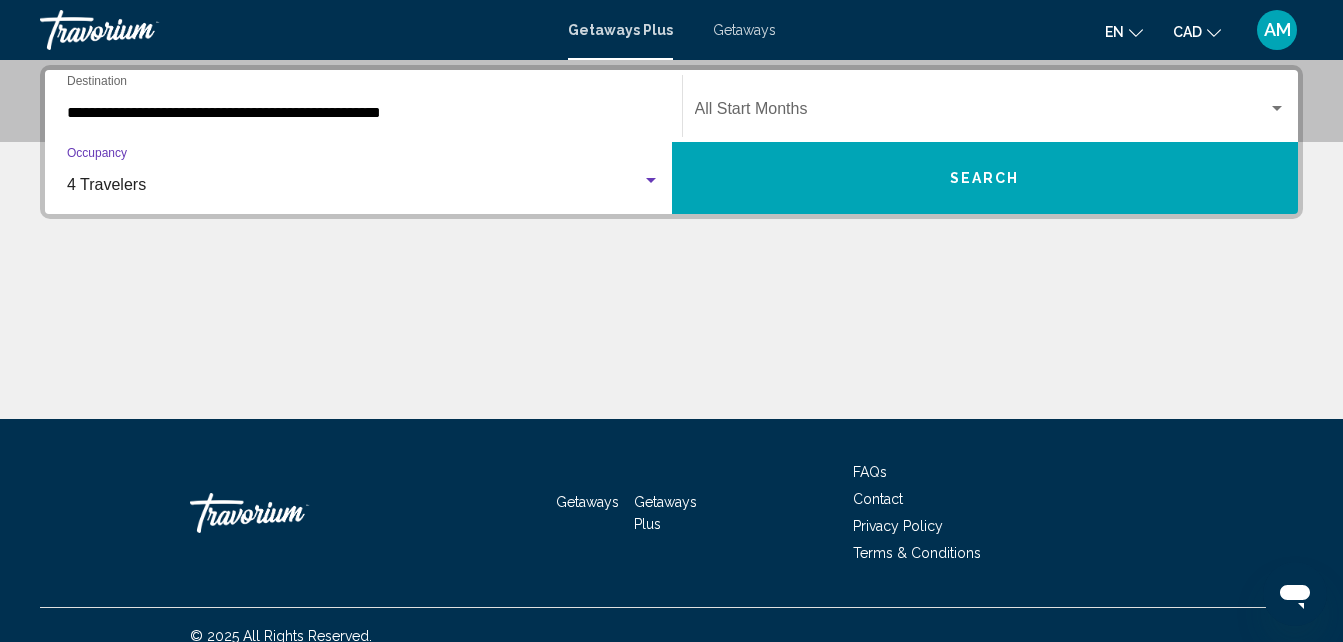 click on "Search" at bounding box center (985, 178) 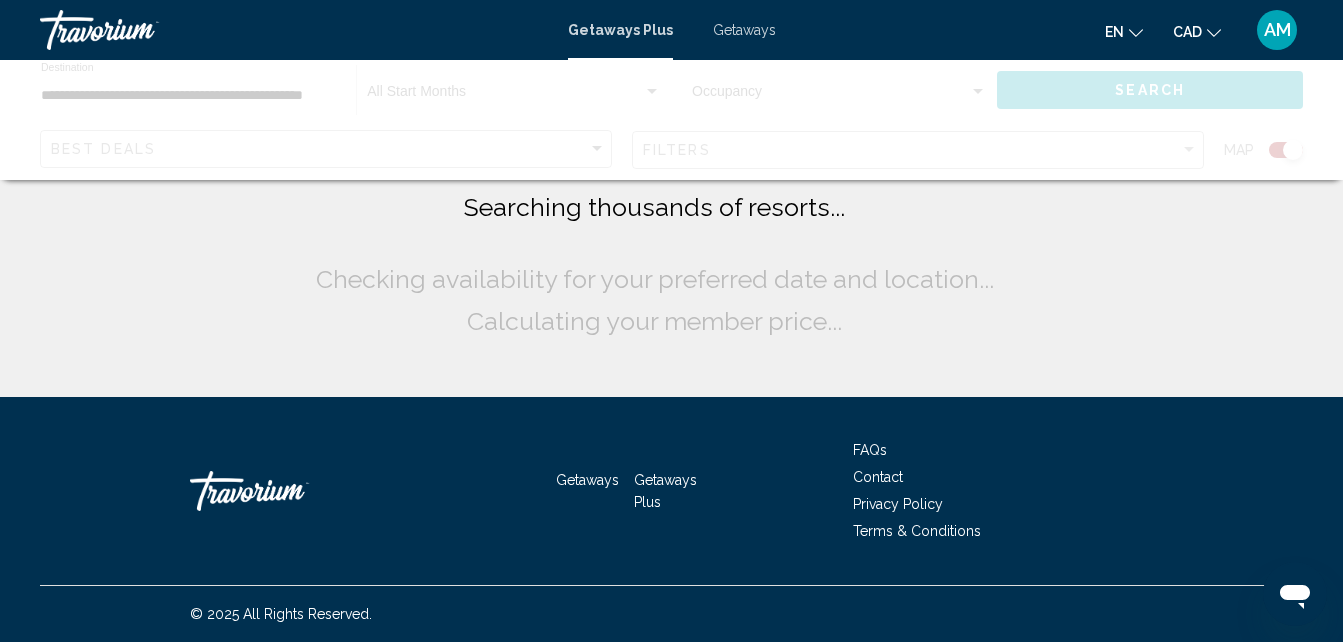 scroll, scrollTop: 0, scrollLeft: 0, axis: both 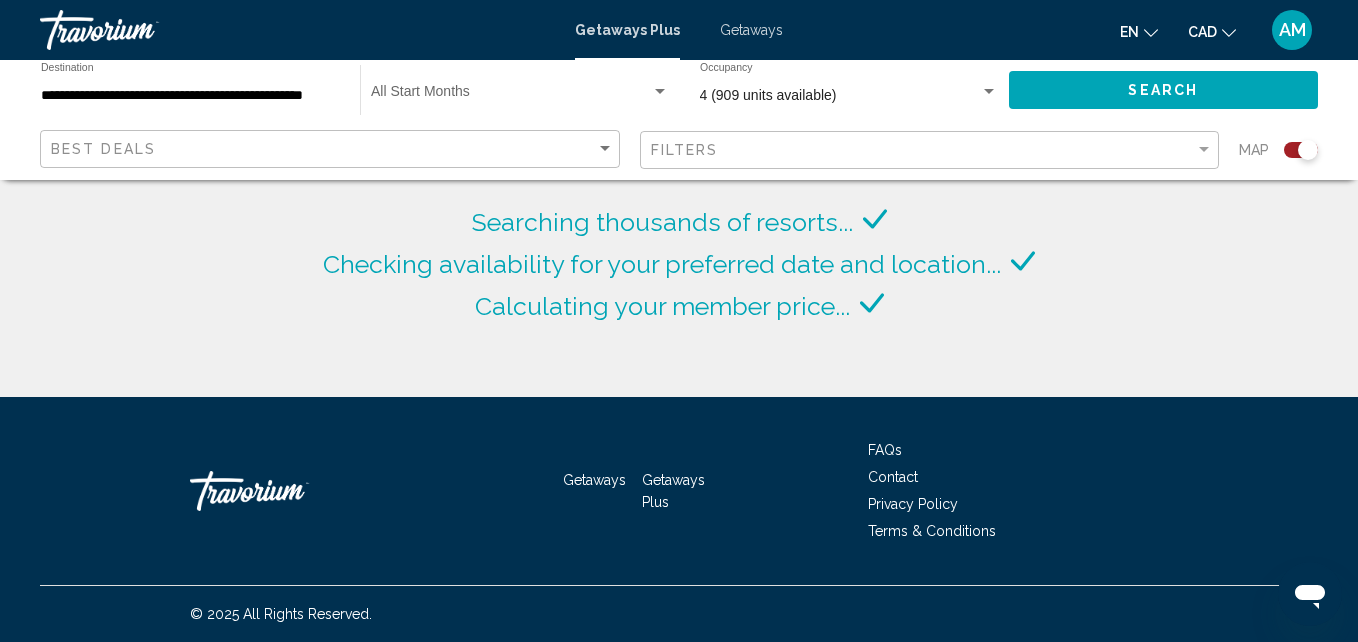 click on "**********" 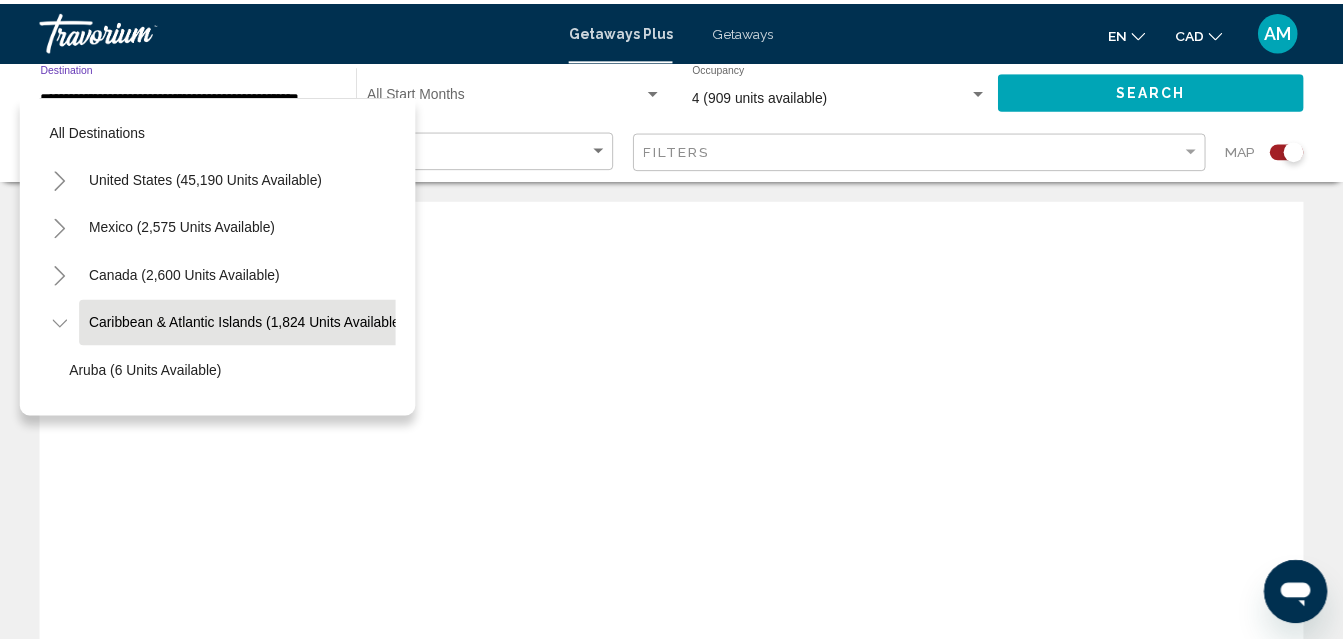 scroll, scrollTop: 0, scrollLeft: 20, axis: horizontal 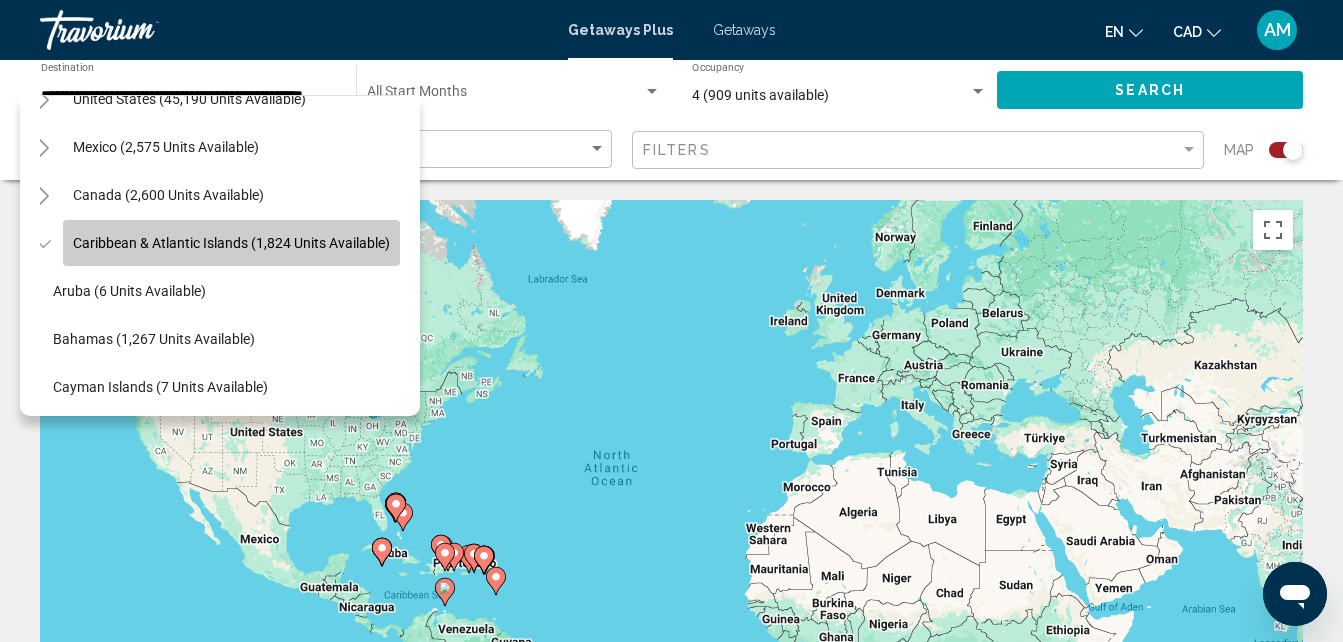 click on "Caribbean & Atlantic Islands (1,824 units available)" 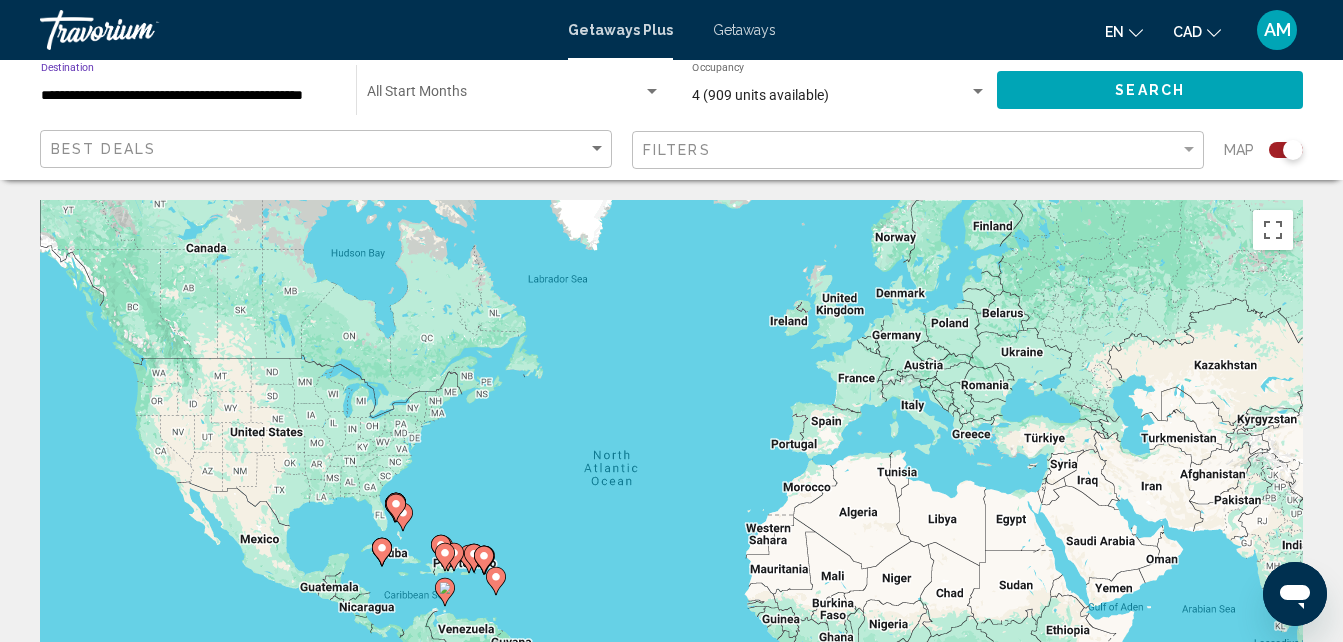 click on "**********" at bounding box center (188, 96) 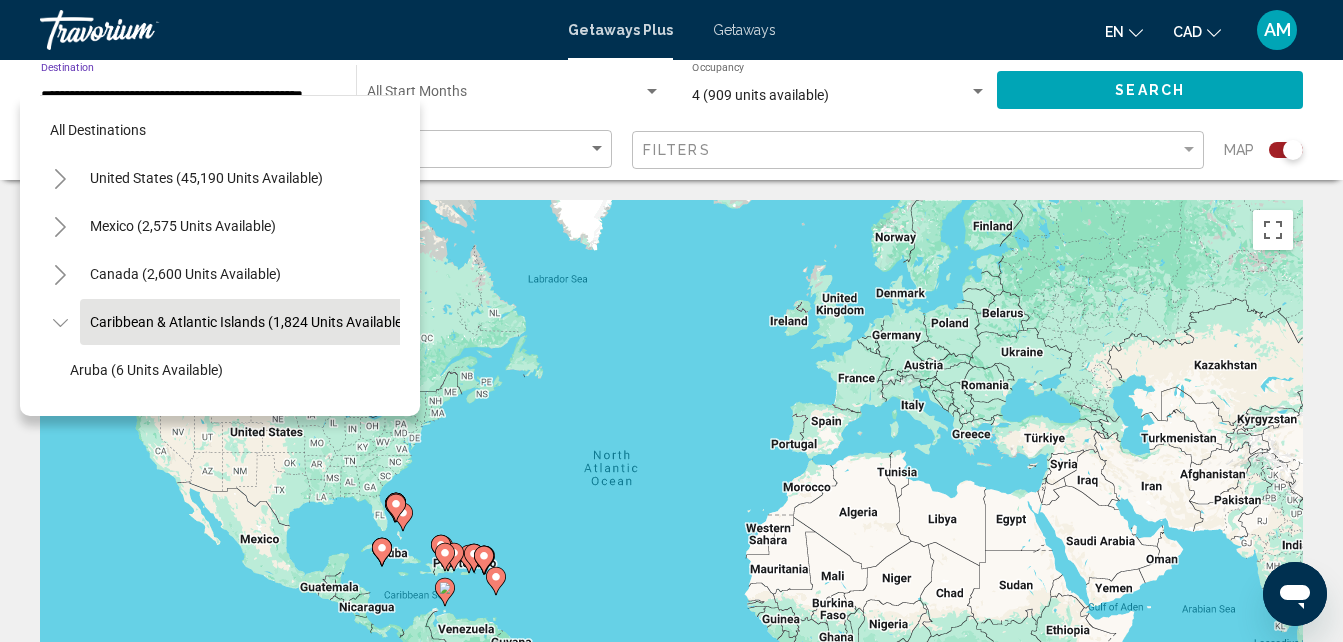 scroll, scrollTop: 79, scrollLeft: 33, axis: both 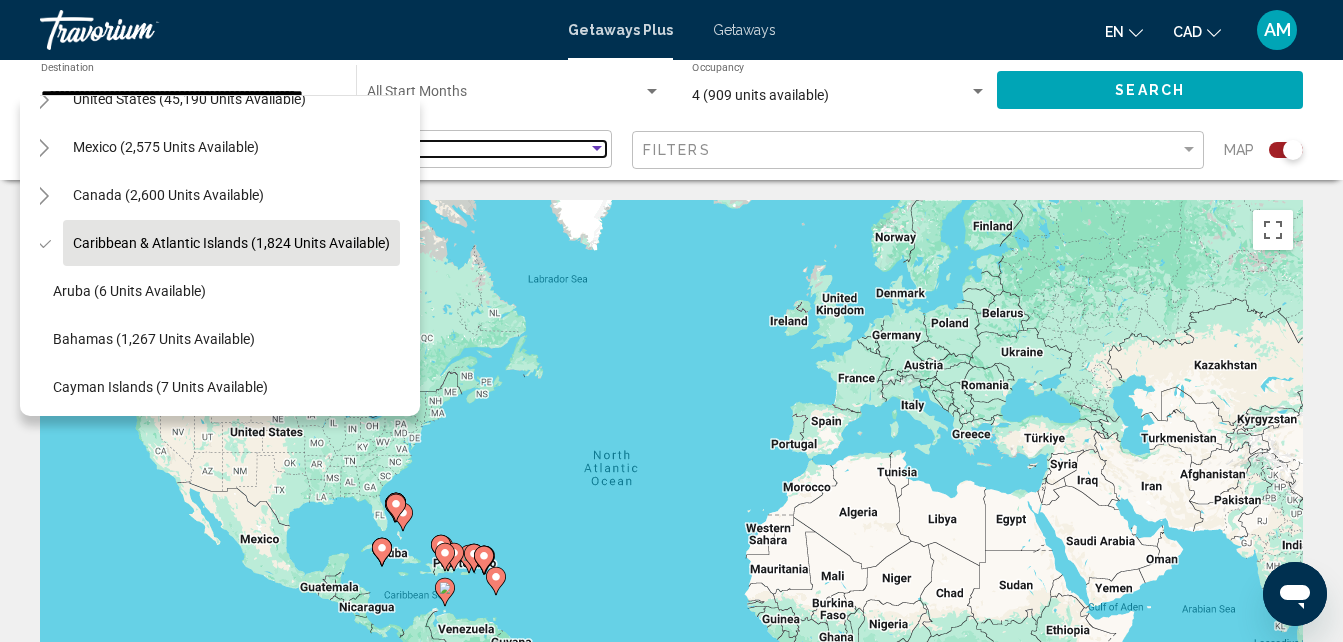 click on "Best Deals" at bounding box center (319, 149) 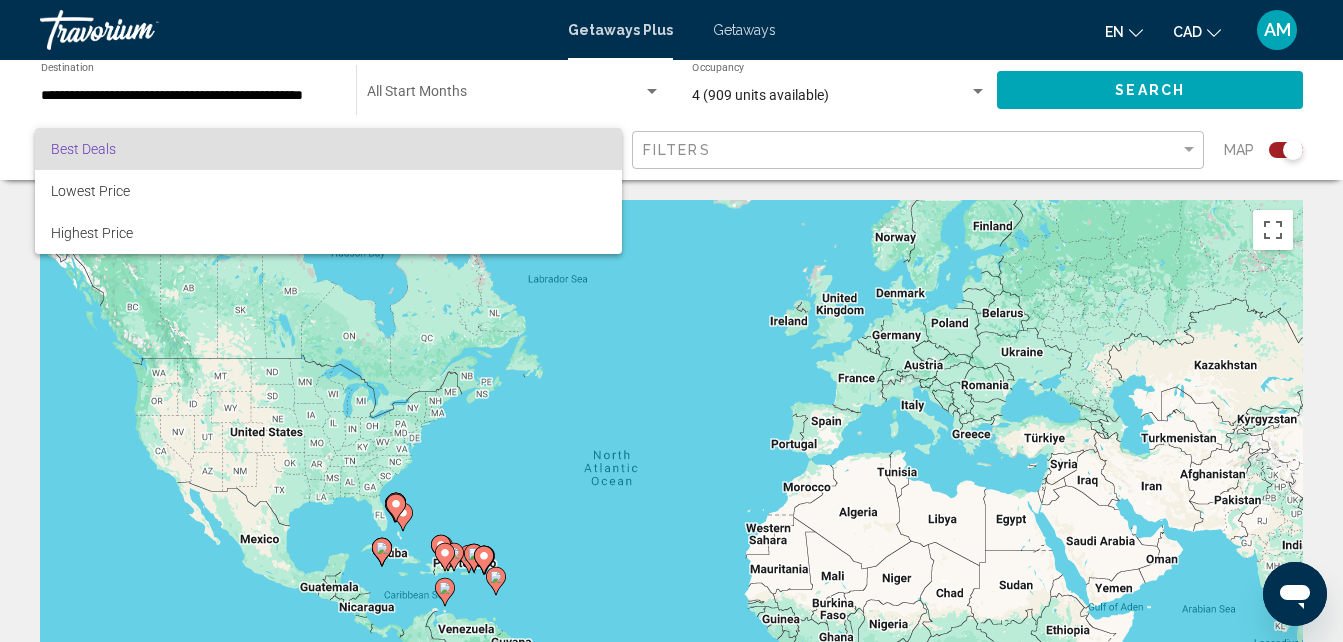 click at bounding box center [671, 321] 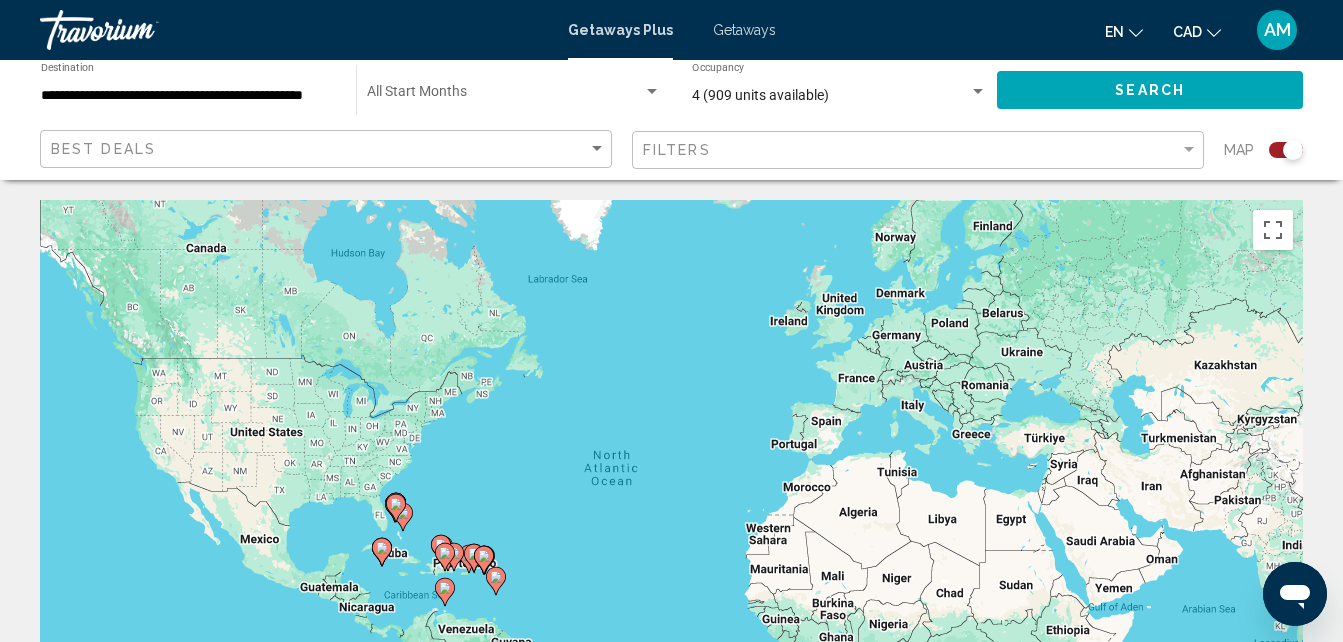 click on "**********" 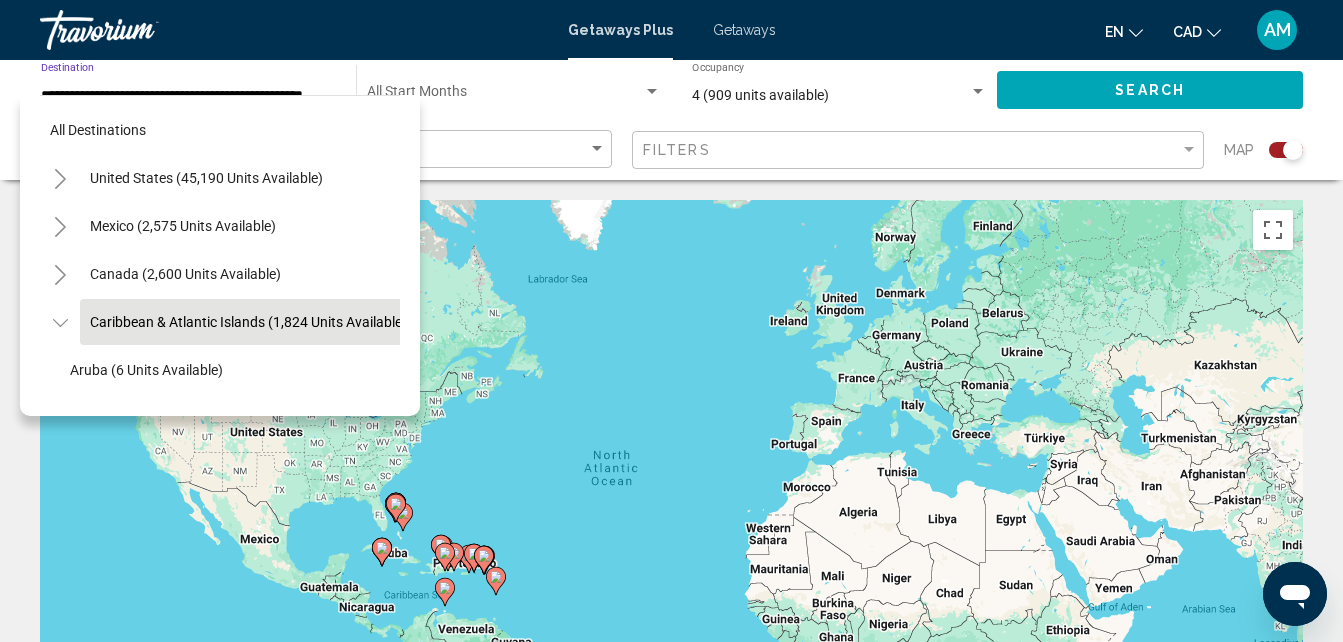 scroll, scrollTop: 79, scrollLeft: 33, axis: both 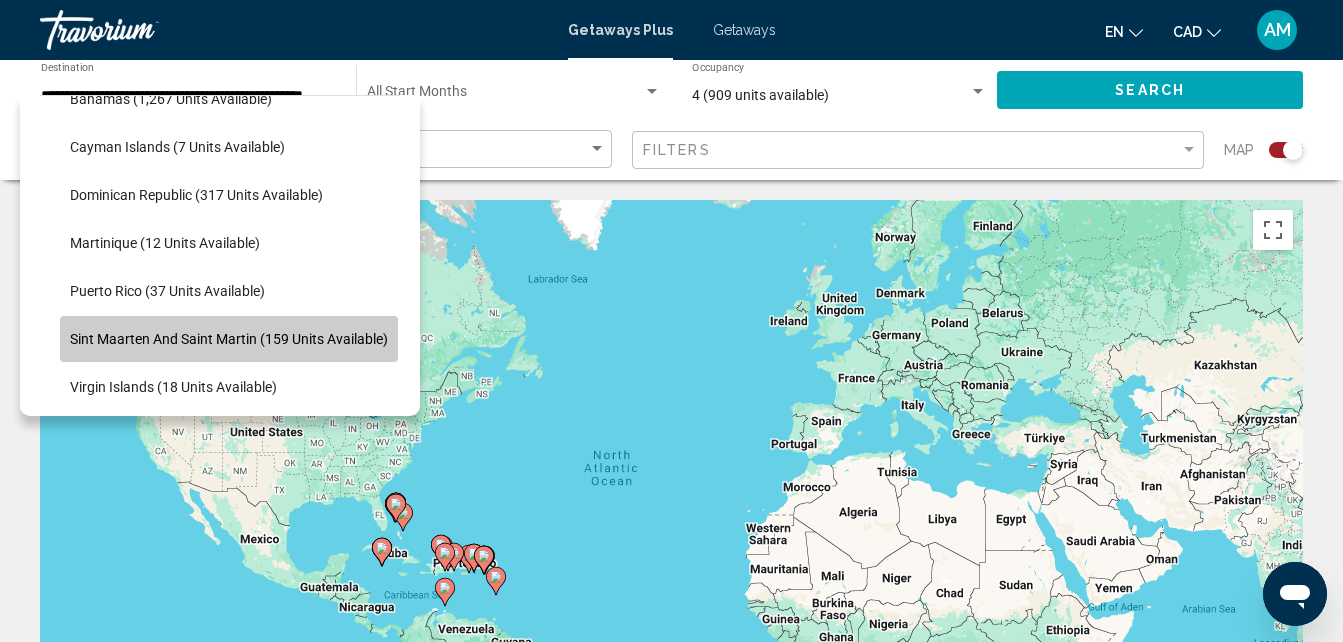 click on "Sint Maarten and Saint Martin (159 units available)" 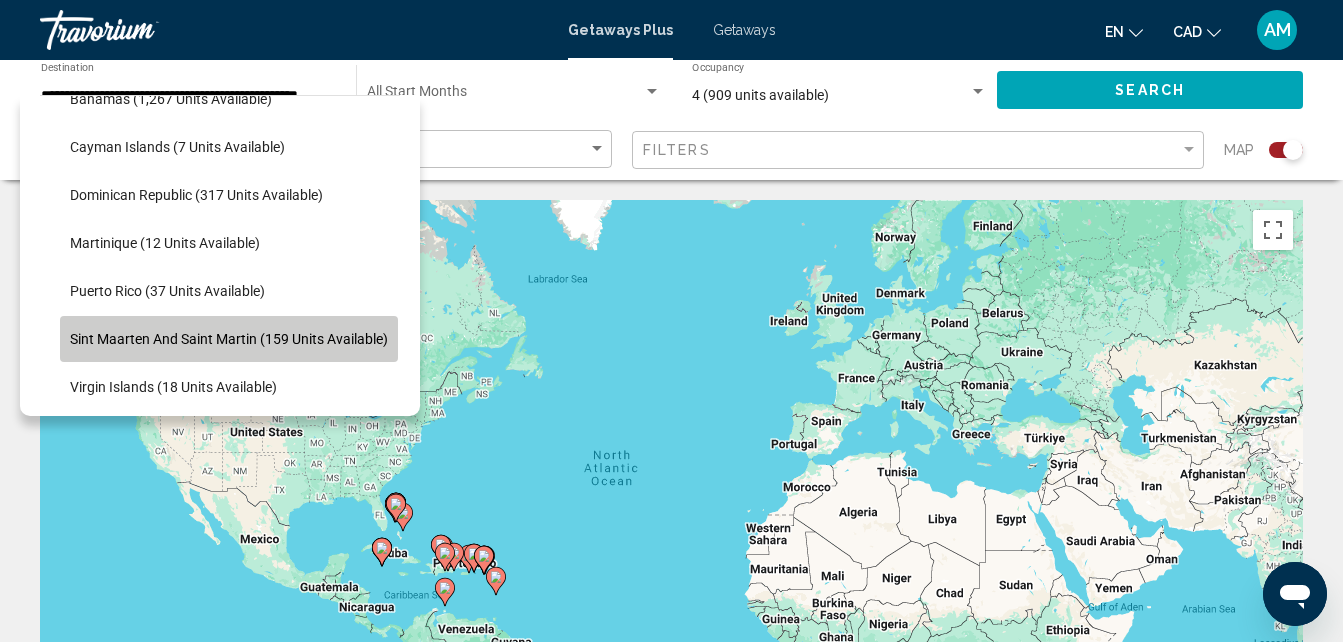 scroll, scrollTop: 0, scrollLeft: 20, axis: horizontal 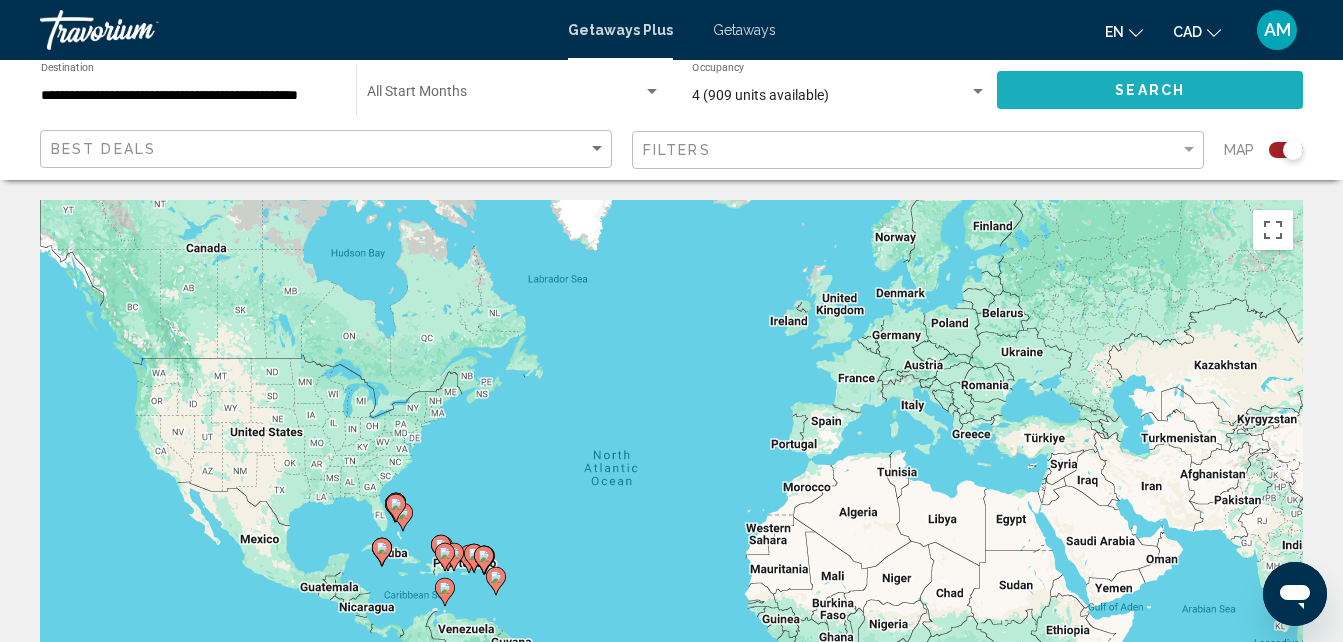 click on "Search" 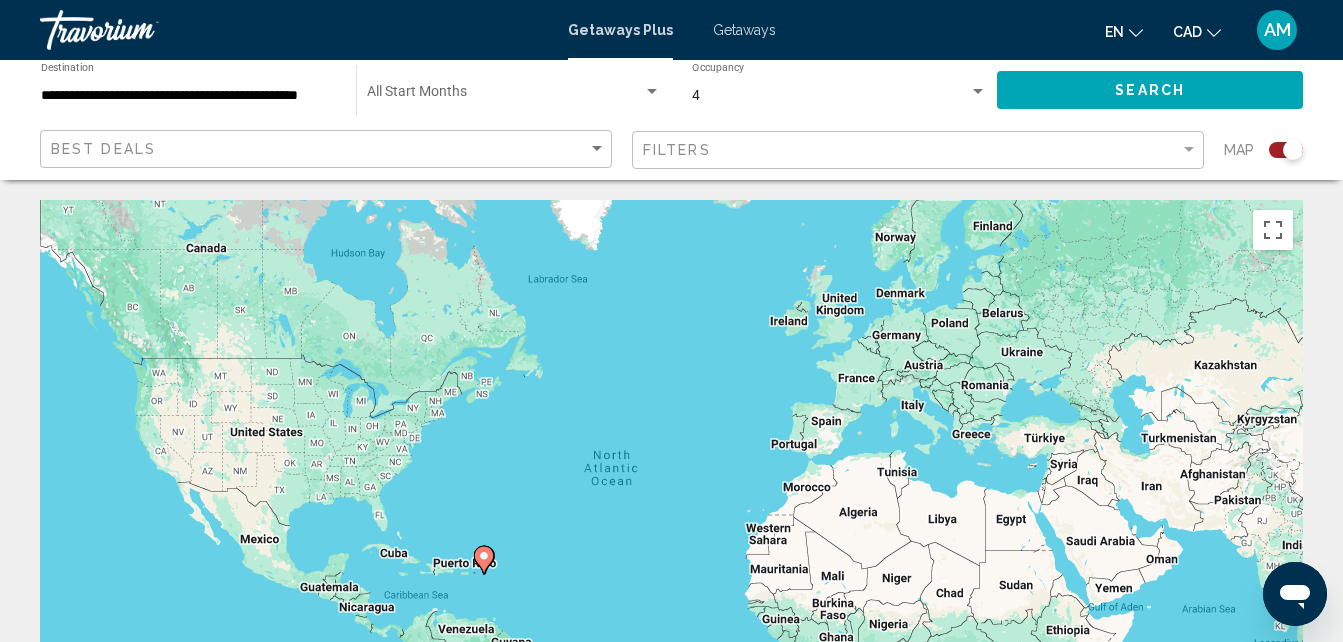 type 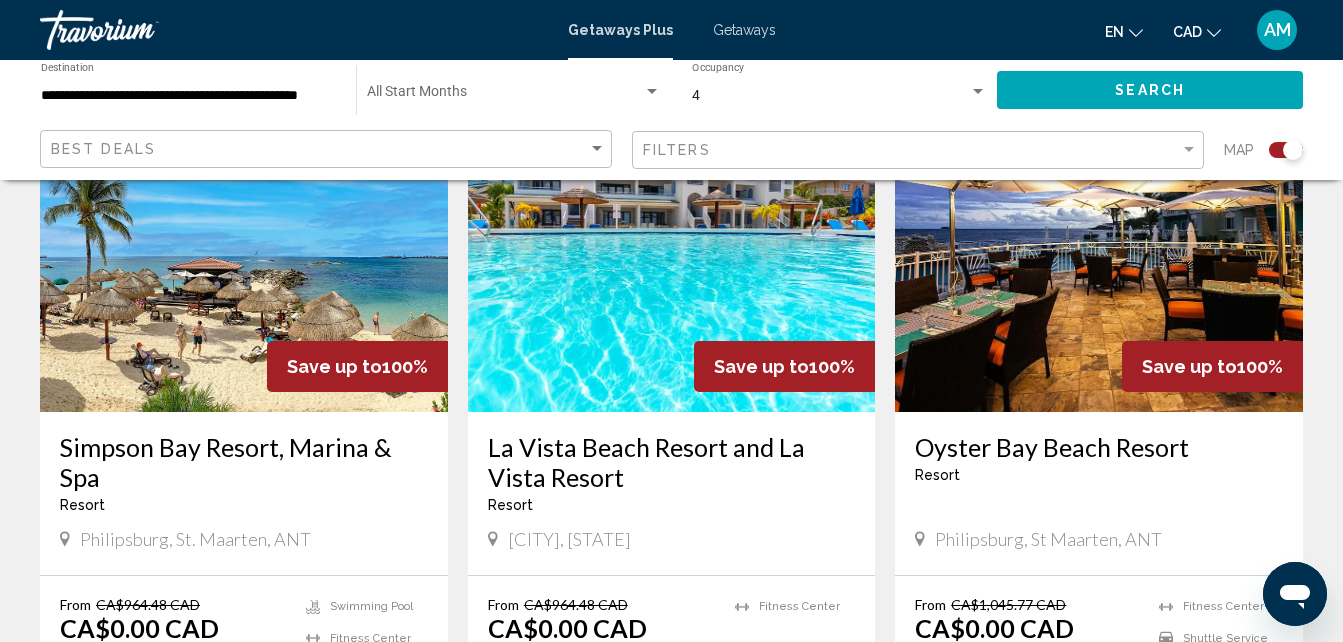 scroll, scrollTop: 800, scrollLeft: 0, axis: vertical 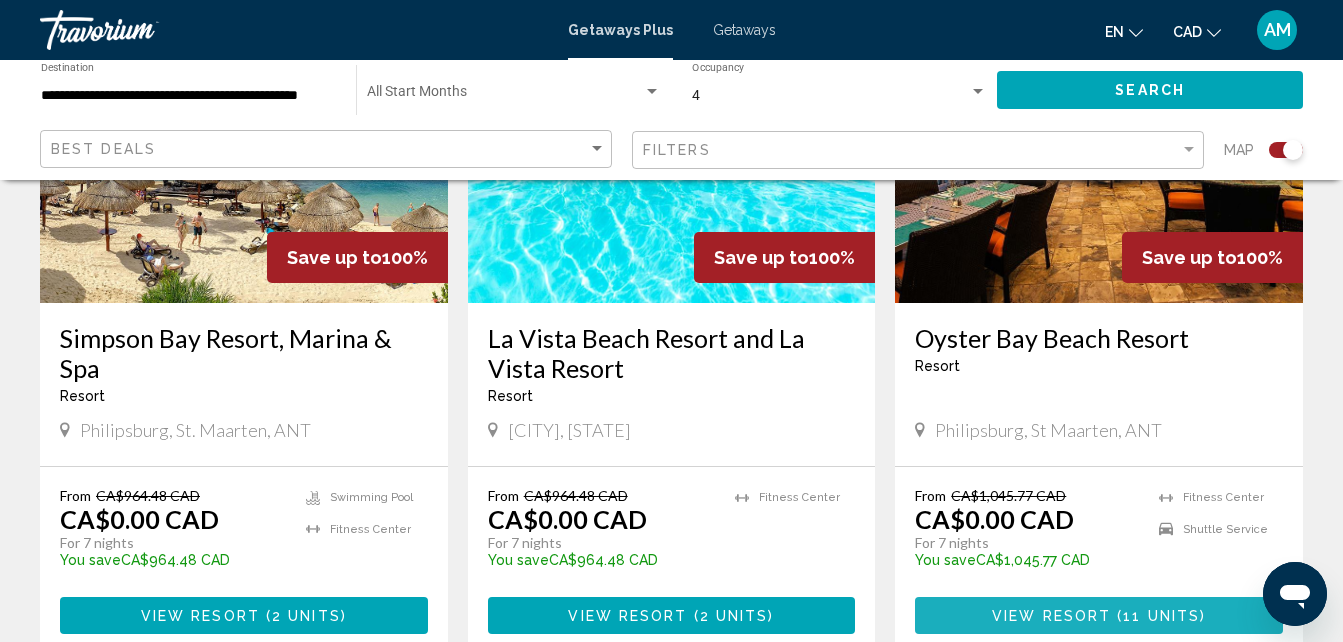 click on "View Resort    ( 11 units )" at bounding box center [1099, 615] 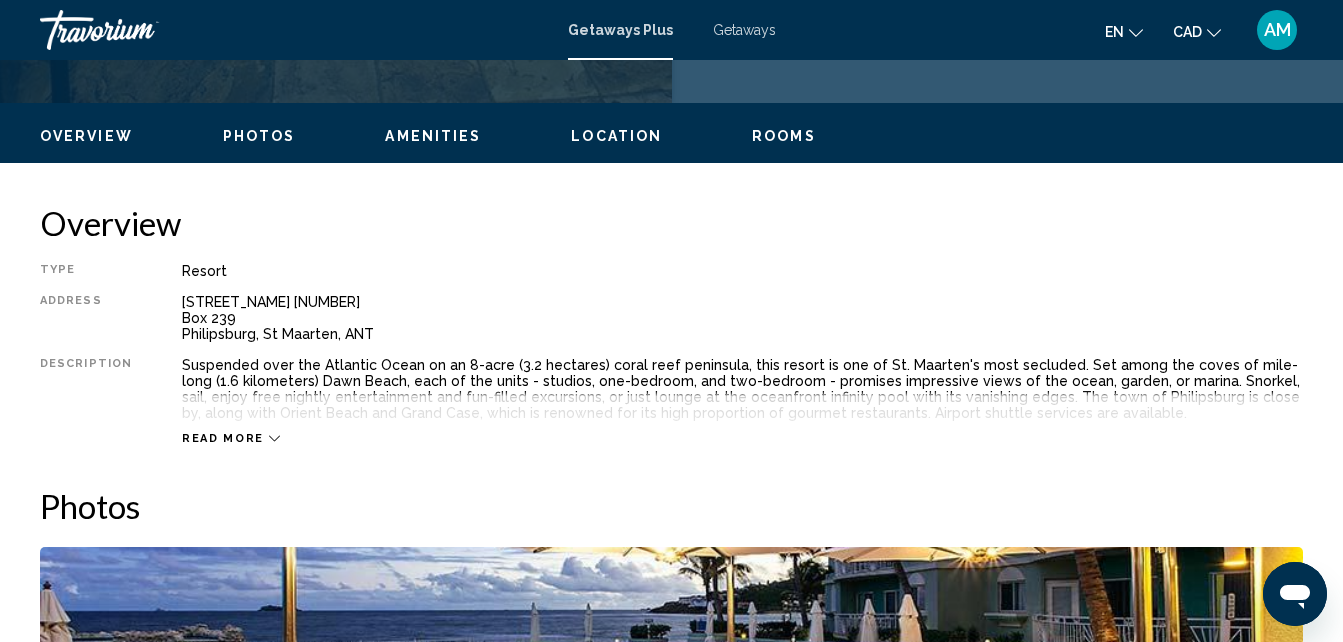 scroll, scrollTop: 214, scrollLeft: 0, axis: vertical 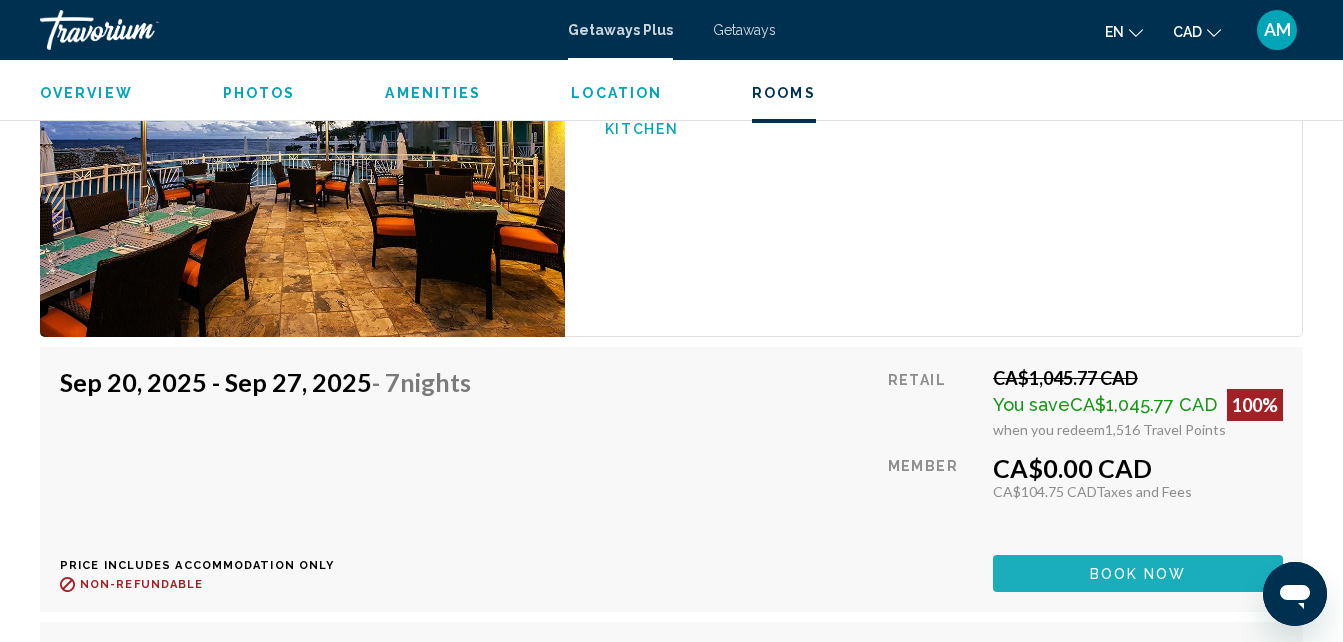 click on "Book now" at bounding box center (1138, 573) 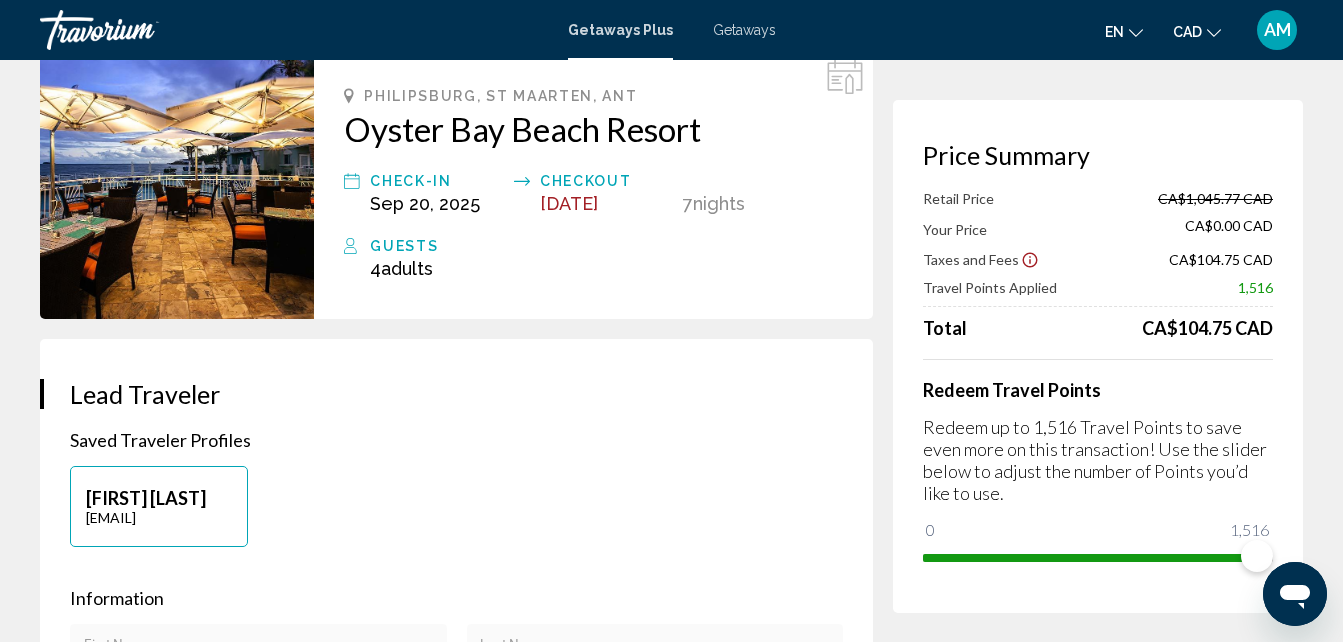 scroll, scrollTop: 120, scrollLeft: 0, axis: vertical 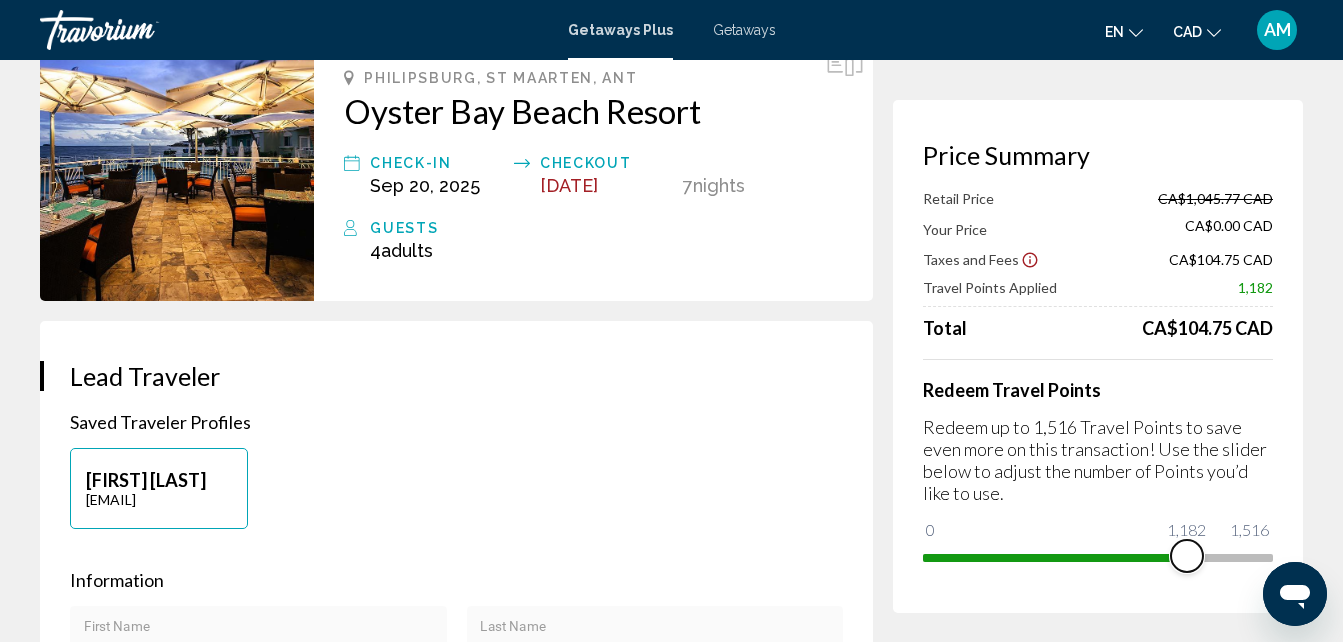 drag, startPoint x: 1261, startPoint y: 559, endPoint x: 1187, endPoint y: 551, distance: 74.431175 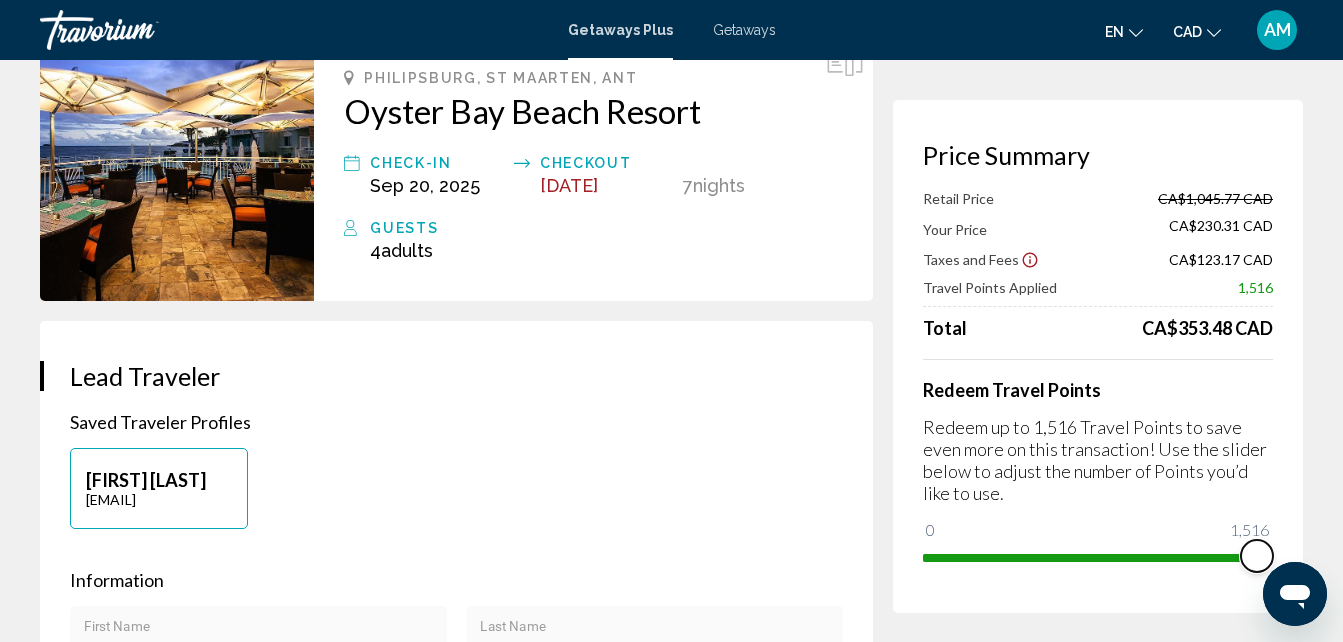 drag, startPoint x: 1187, startPoint y: 551, endPoint x: 1359, endPoint y: 585, distance: 175.32826 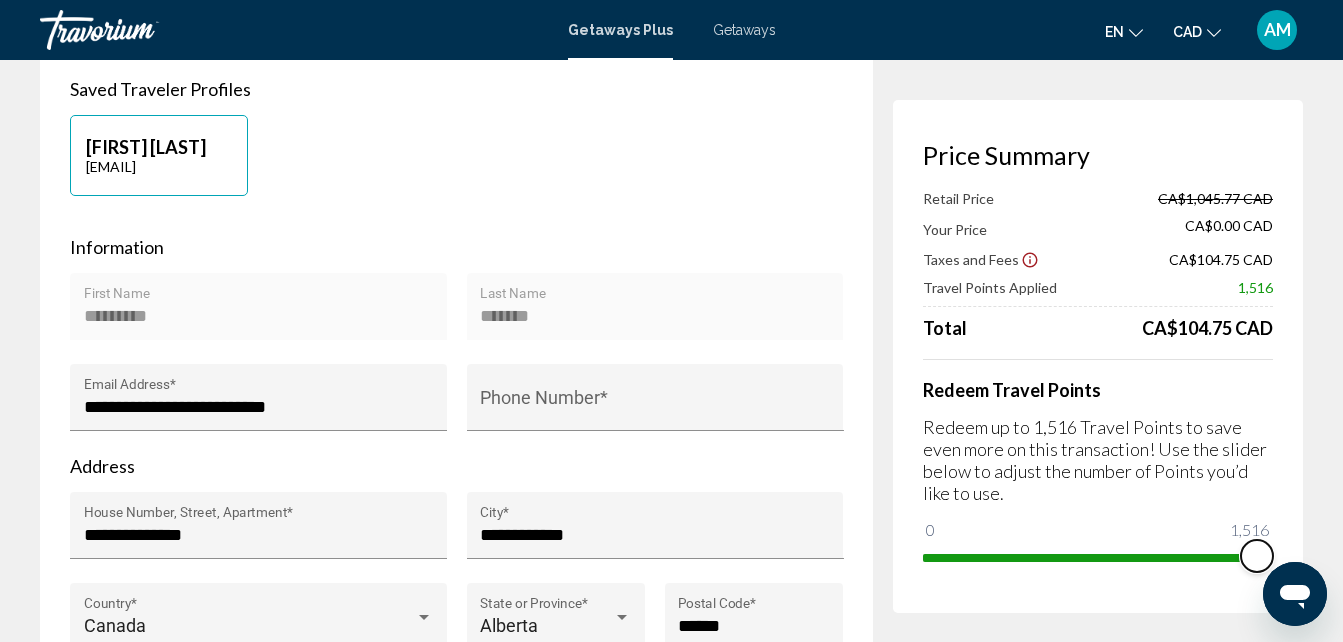 scroll, scrollTop: 640, scrollLeft: 0, axis: vertical 